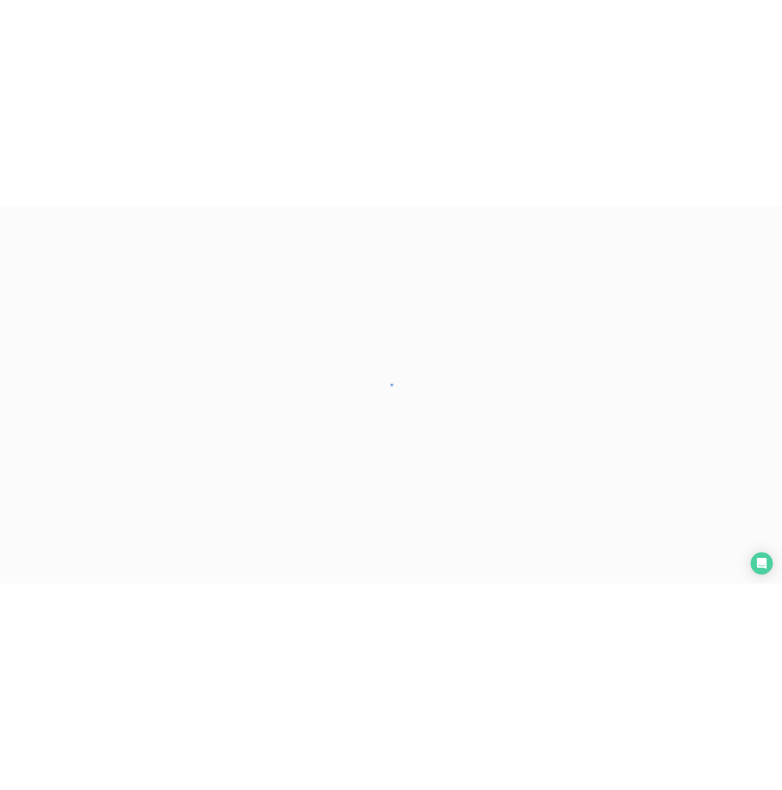 scroll, scrollTop: 0, scrollLeft: 0, axis: both 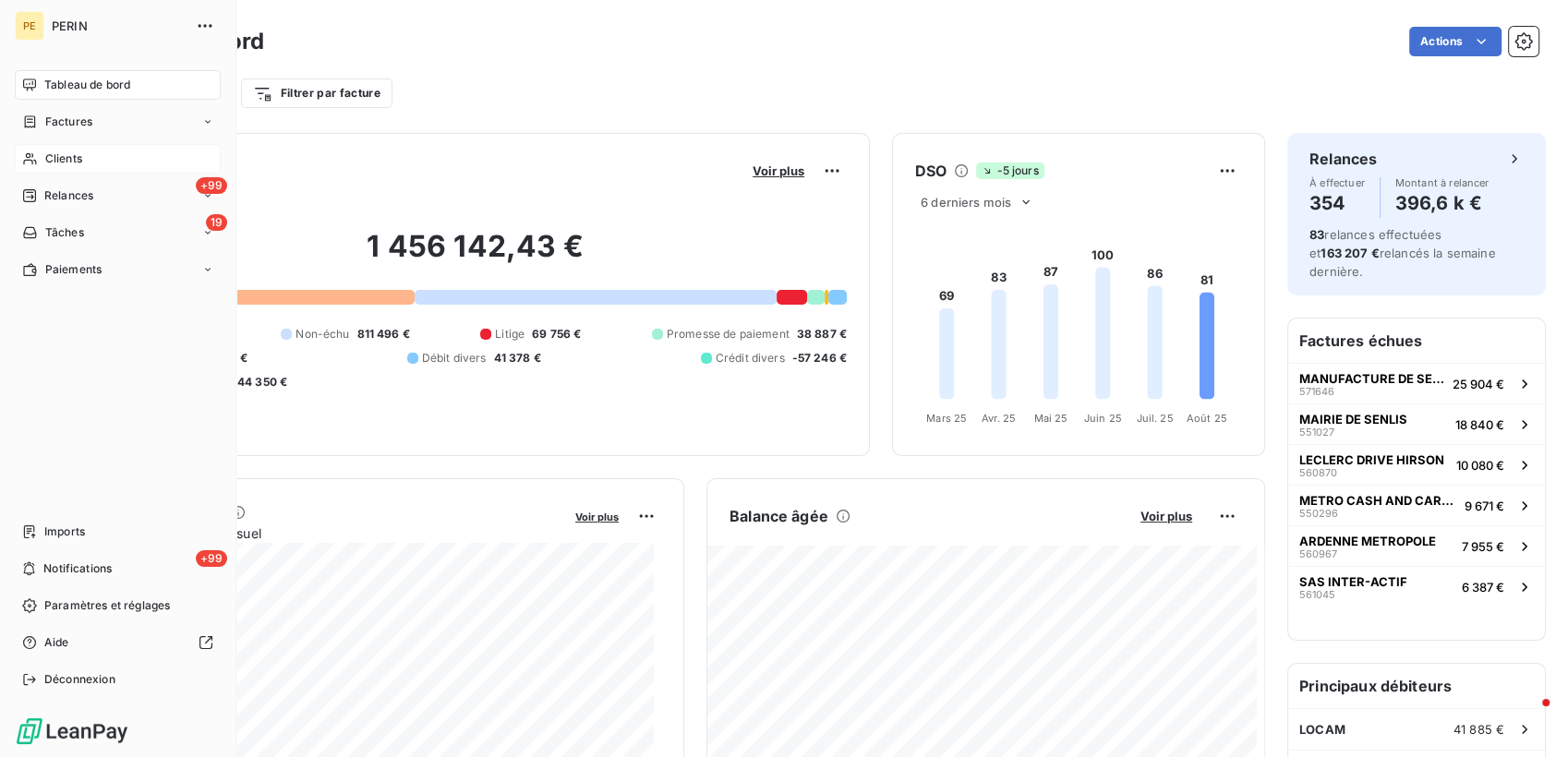click on "Clients" at bounding box center [64, 159] 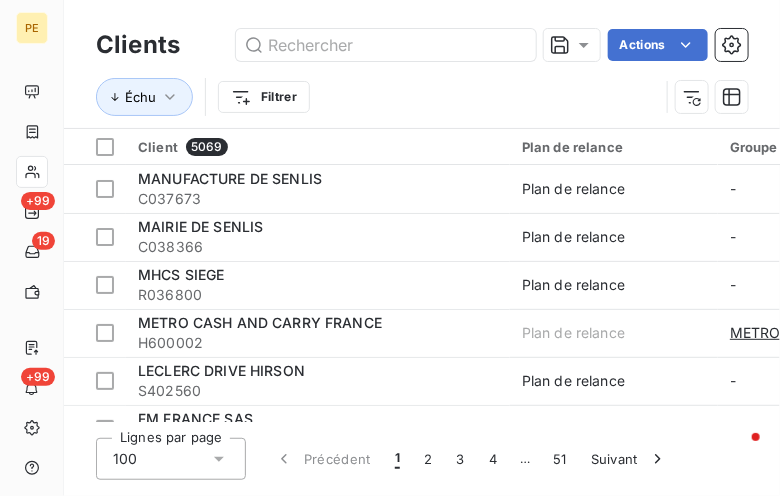drag, startPoint x: 778, startPoint y: 494, endPoint x: 782, endPoint y: 510, distance: 16.492422 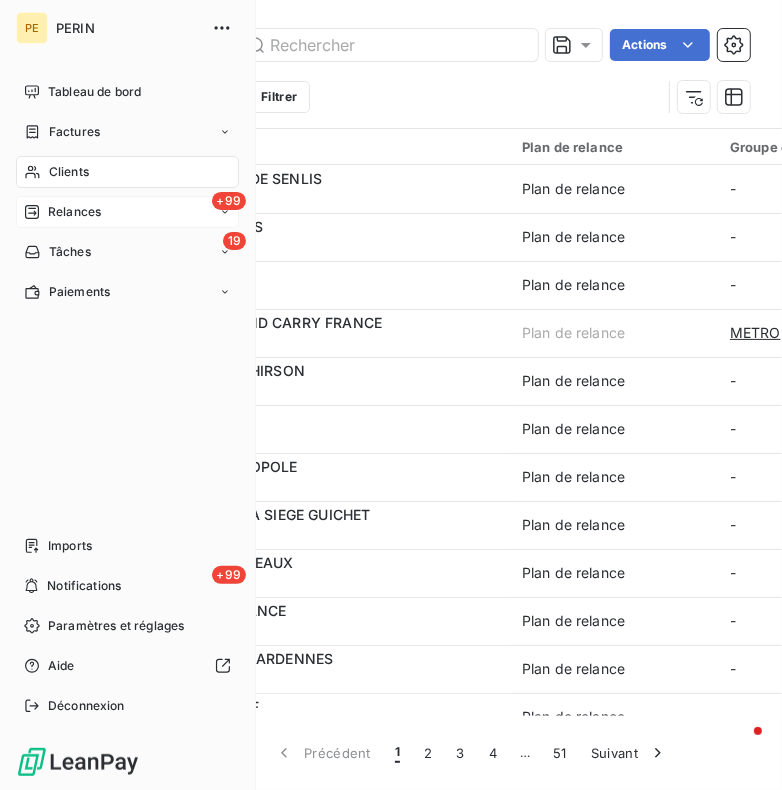 click on "Relances" at bounding box center (74, 212) 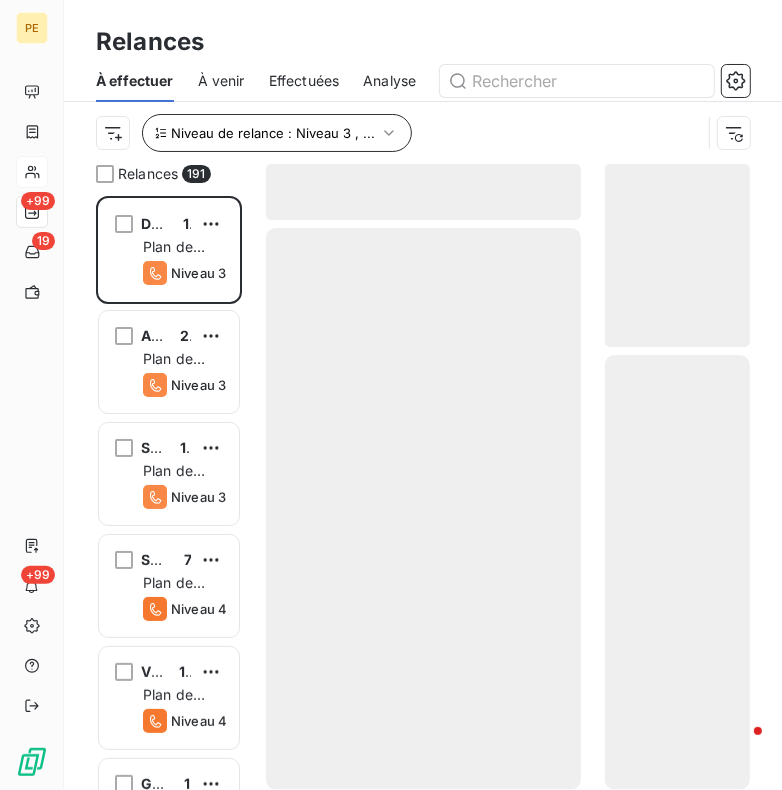 scroll, scrollTop: 16, scrollLeft: 17, axis: both 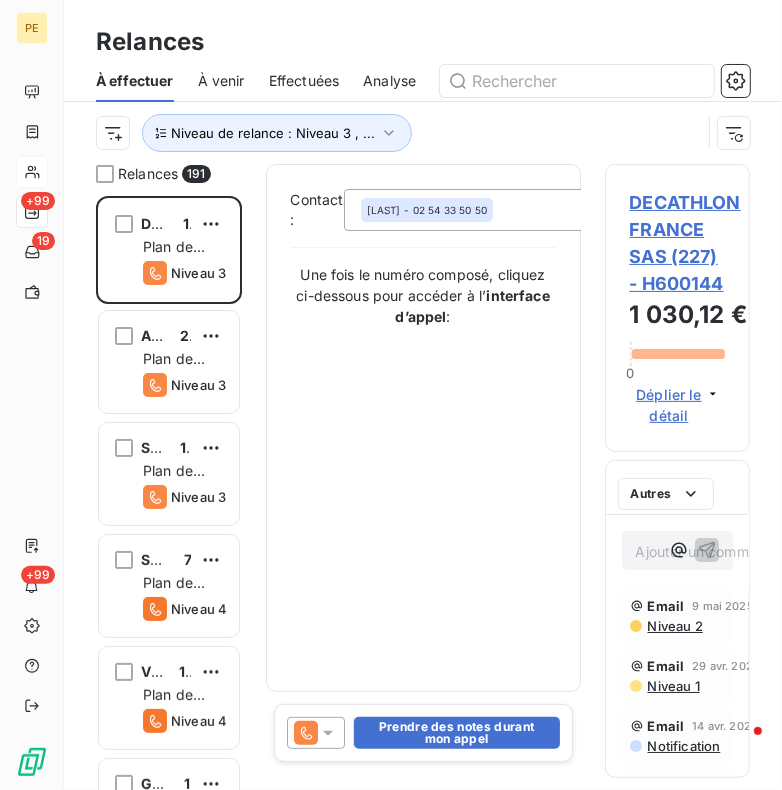 click on "Effectuées" at bounding box center [304, 81] 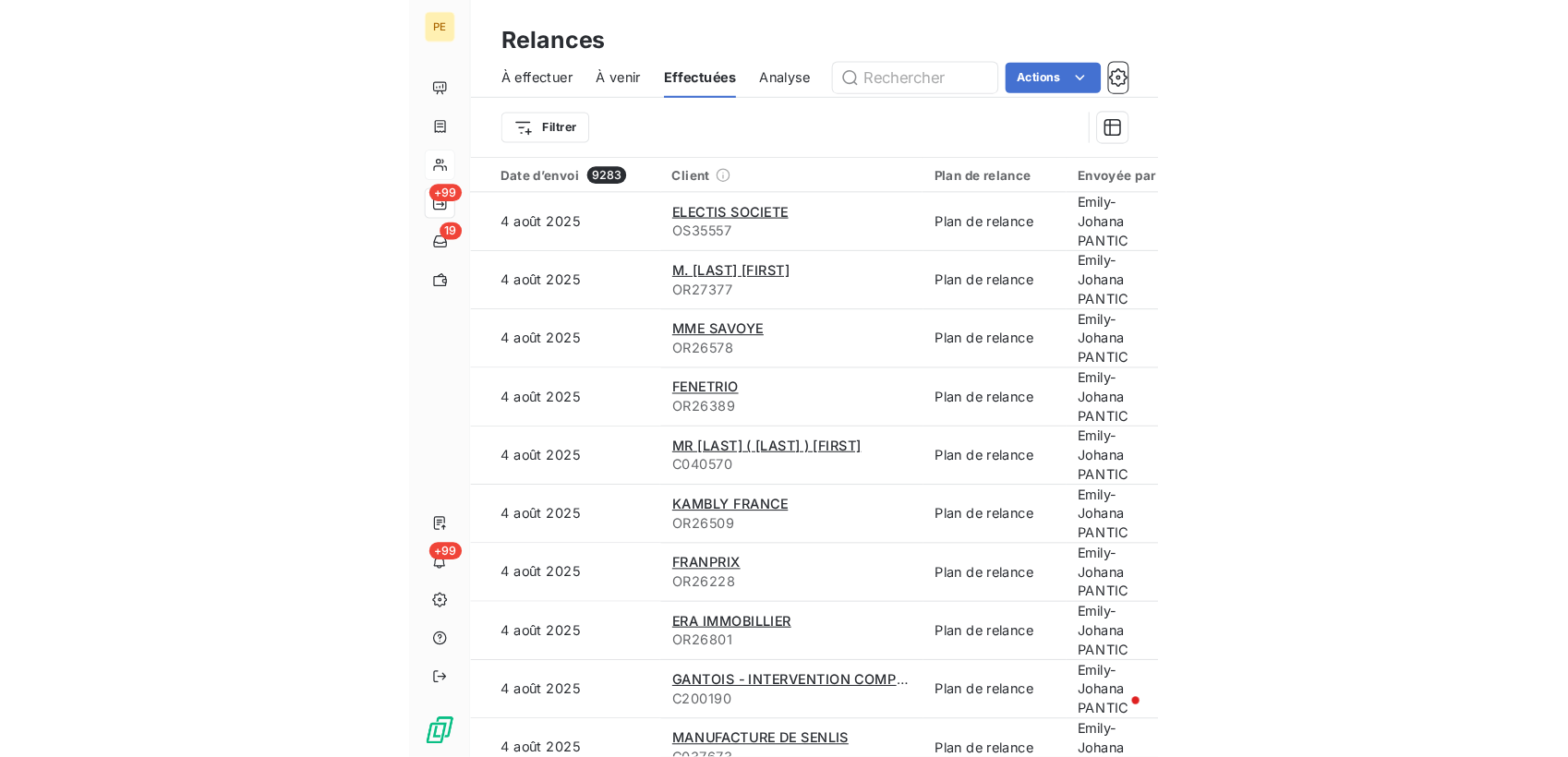 scroll, scrollTop: 0, scrollLeft: 0, axis: both 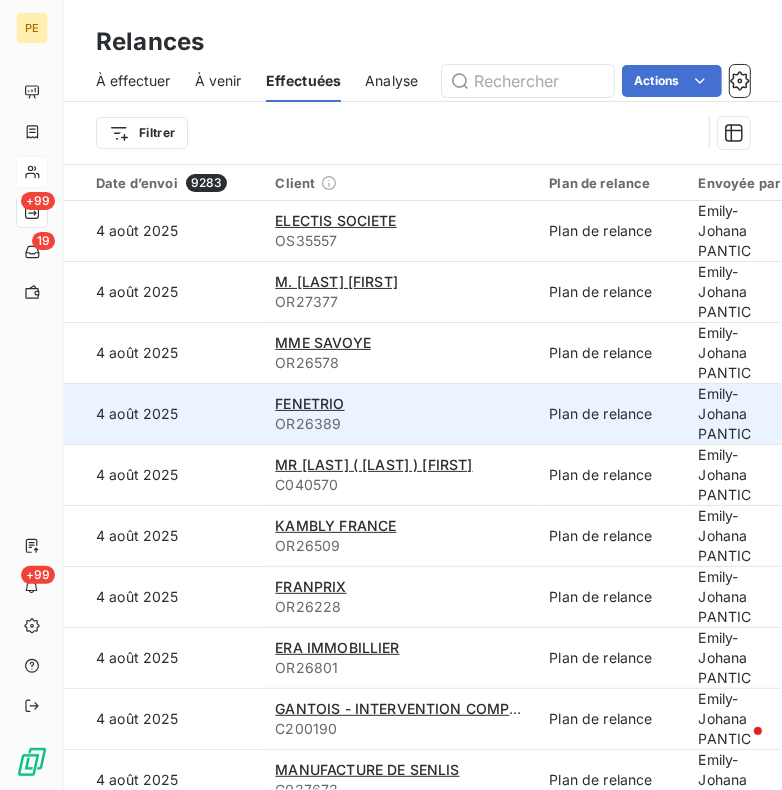 click on "FENETRIO" at bounding box center [400, 404] 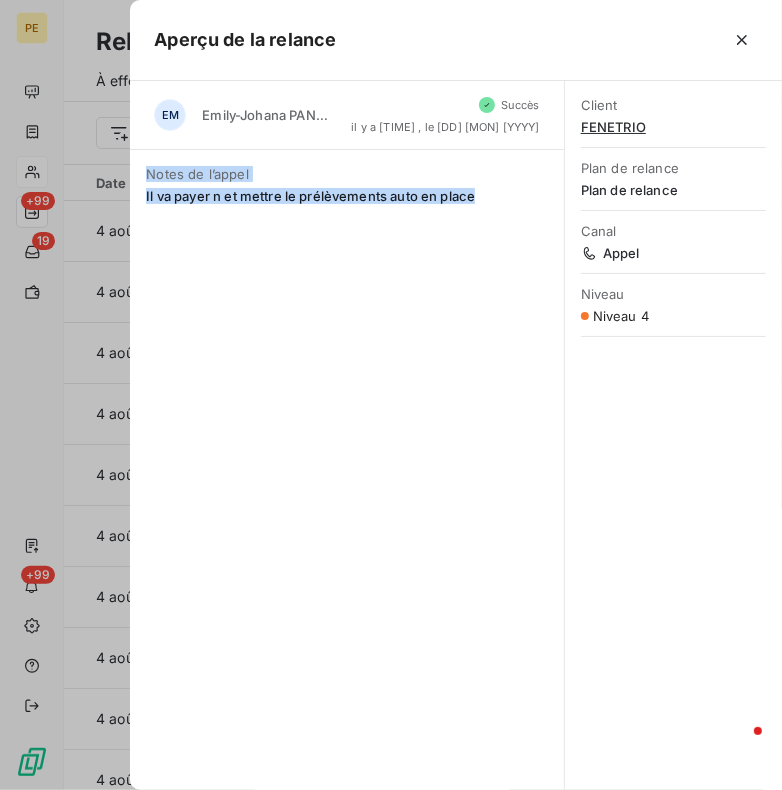 drag, startPoint x: 444, startPoint y: 201, endPoint x: 130, endPoint y: 169, distance: 315.62637 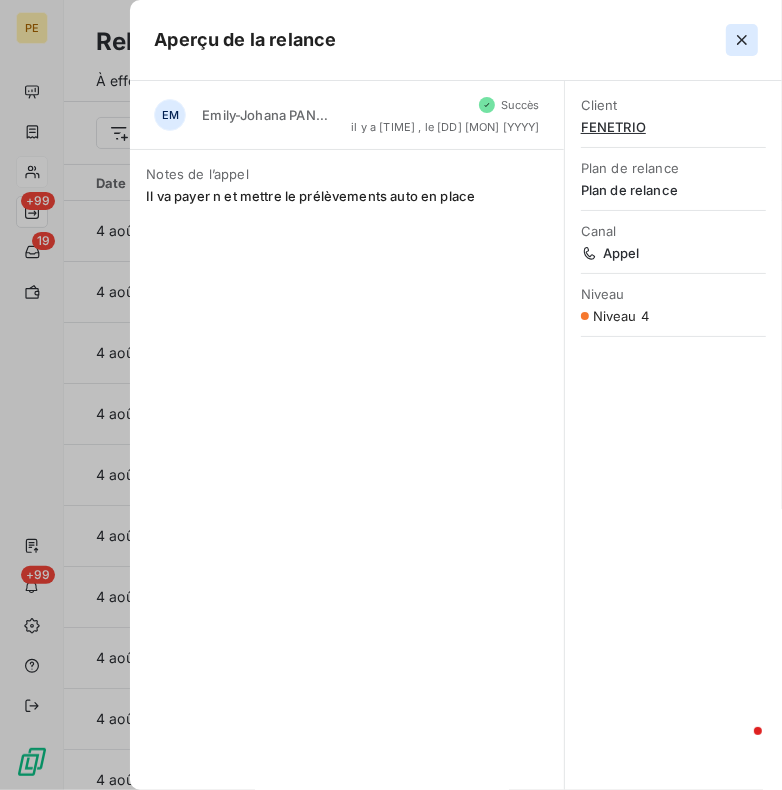 click 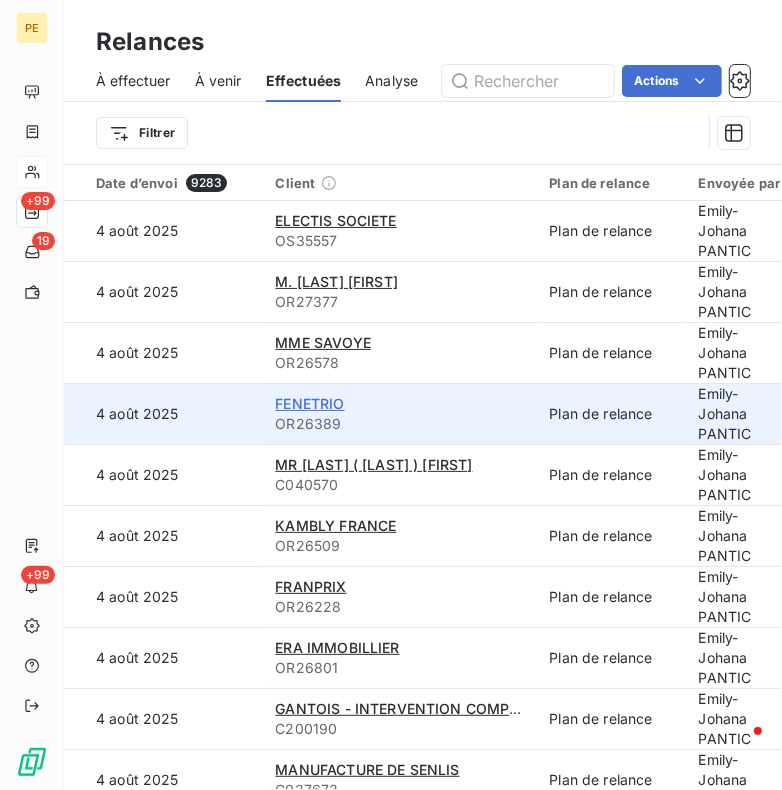 click on "FENETRIO" at bounding box center [309, 403] 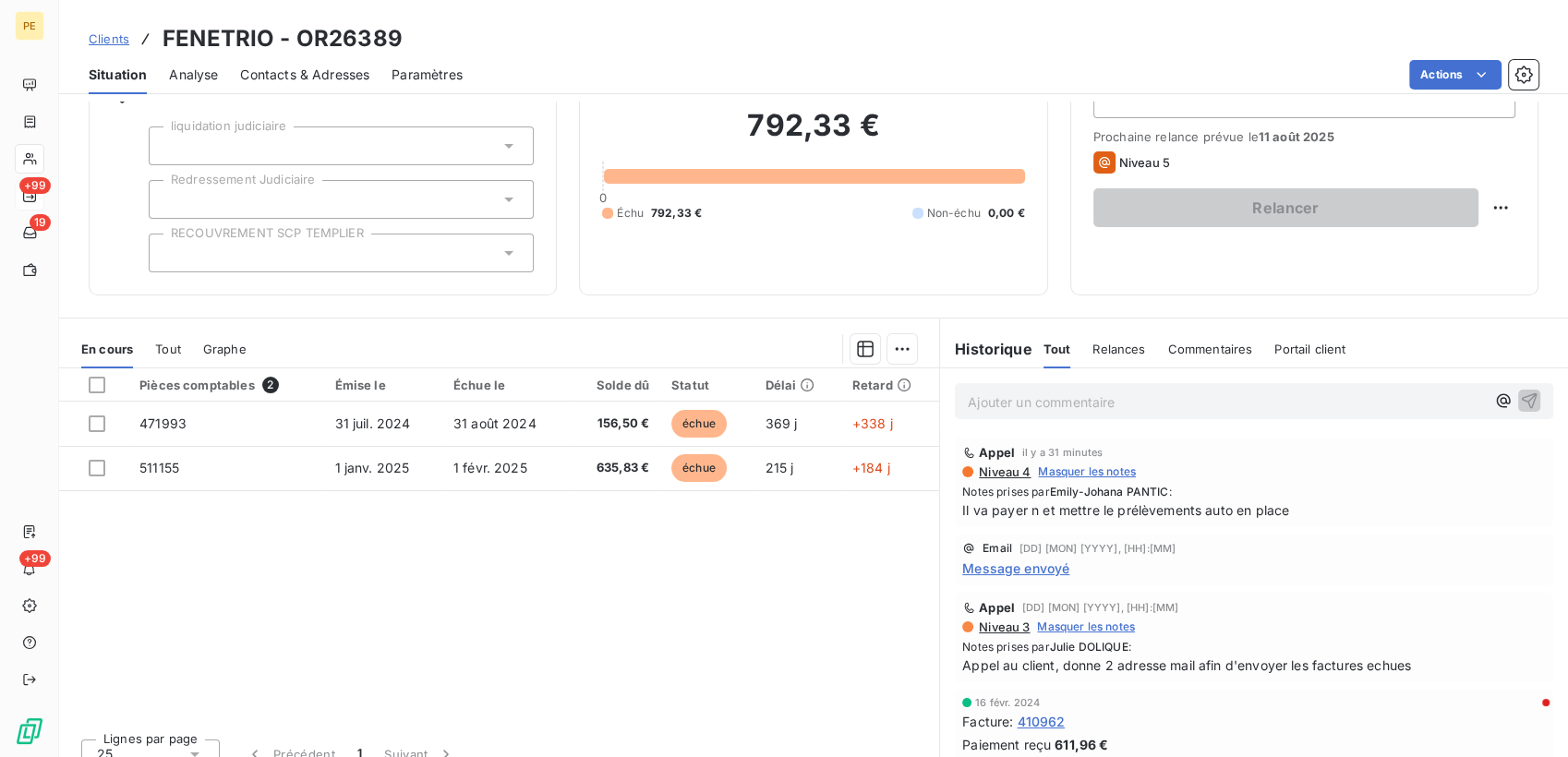 scroll, scrollTop: 124, scrollLeft: 0, axis: vertical 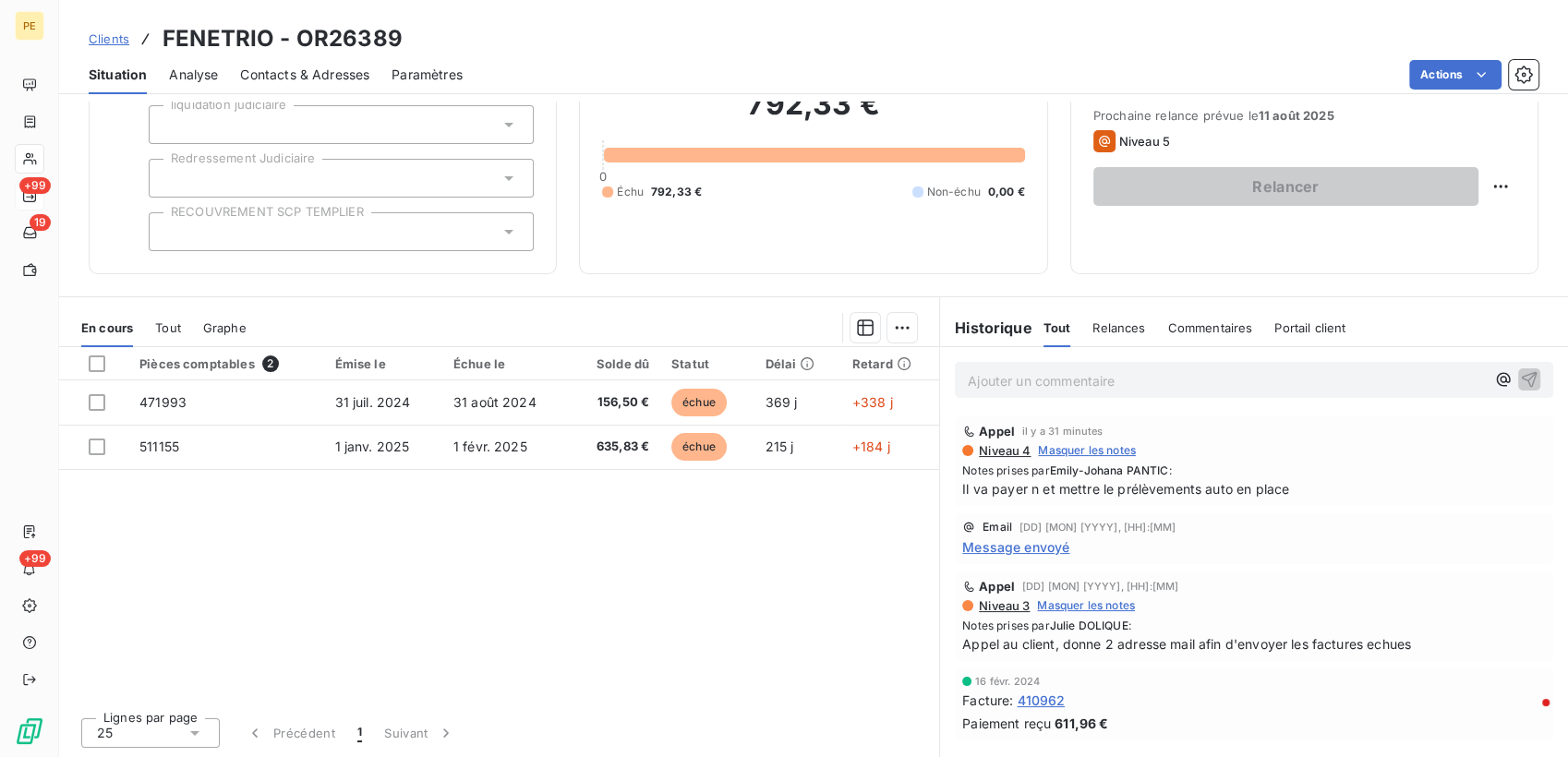 click on "Message envoyé" at bounding box center (1016, 547) 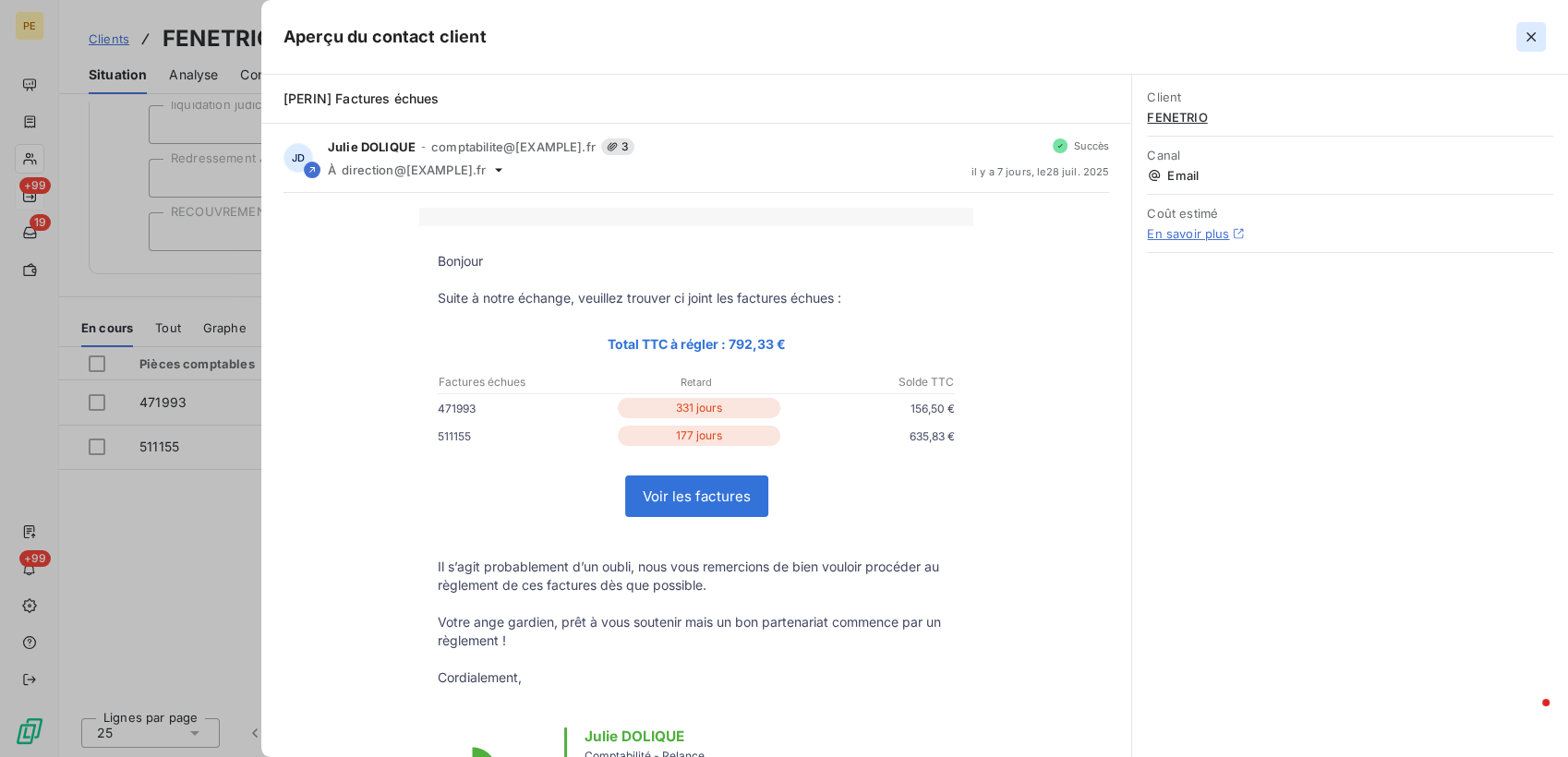 click 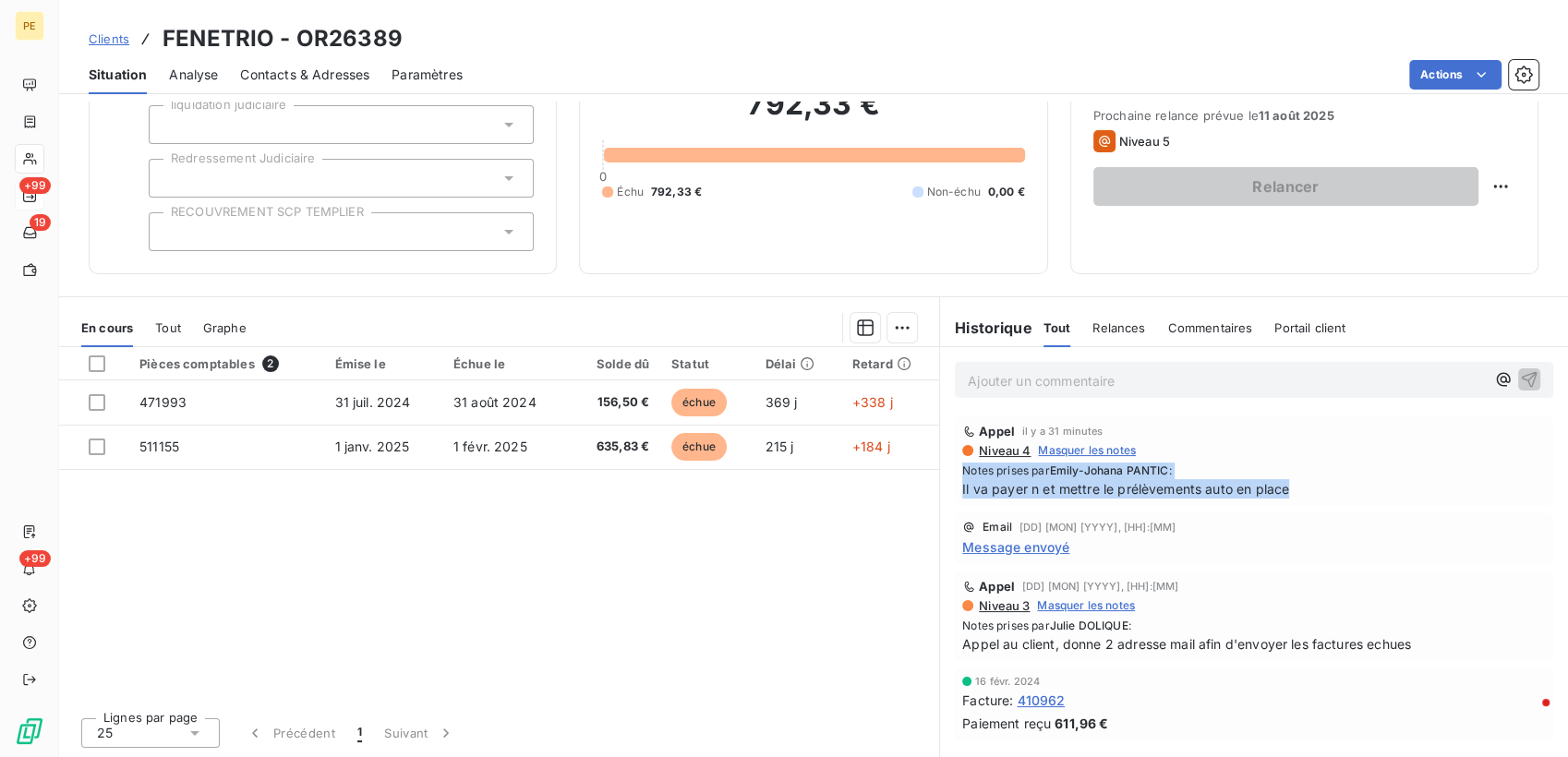 drag, startPoint x: 1331, startPoint y: 499, endPoint x: 952, endPoint y: 466, distance: 380.43396 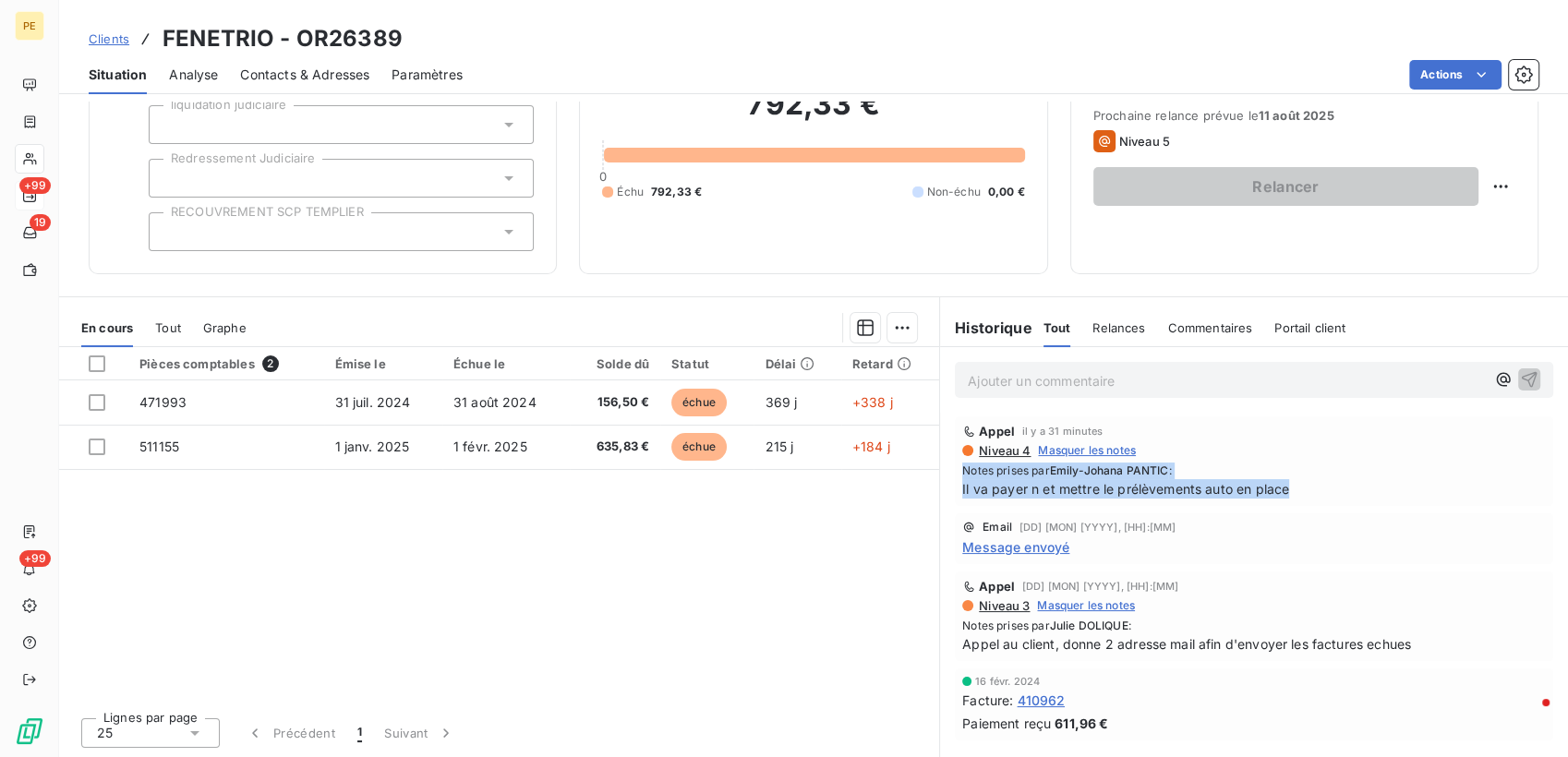 click on "Appel il y a [NUM] minutes Niveau 4 Masquer les notes Notes prises par Emily-Johana PANTIC : Il va payer n et mettre le prélèvements auto en place" at bounding box center (1254, 461) 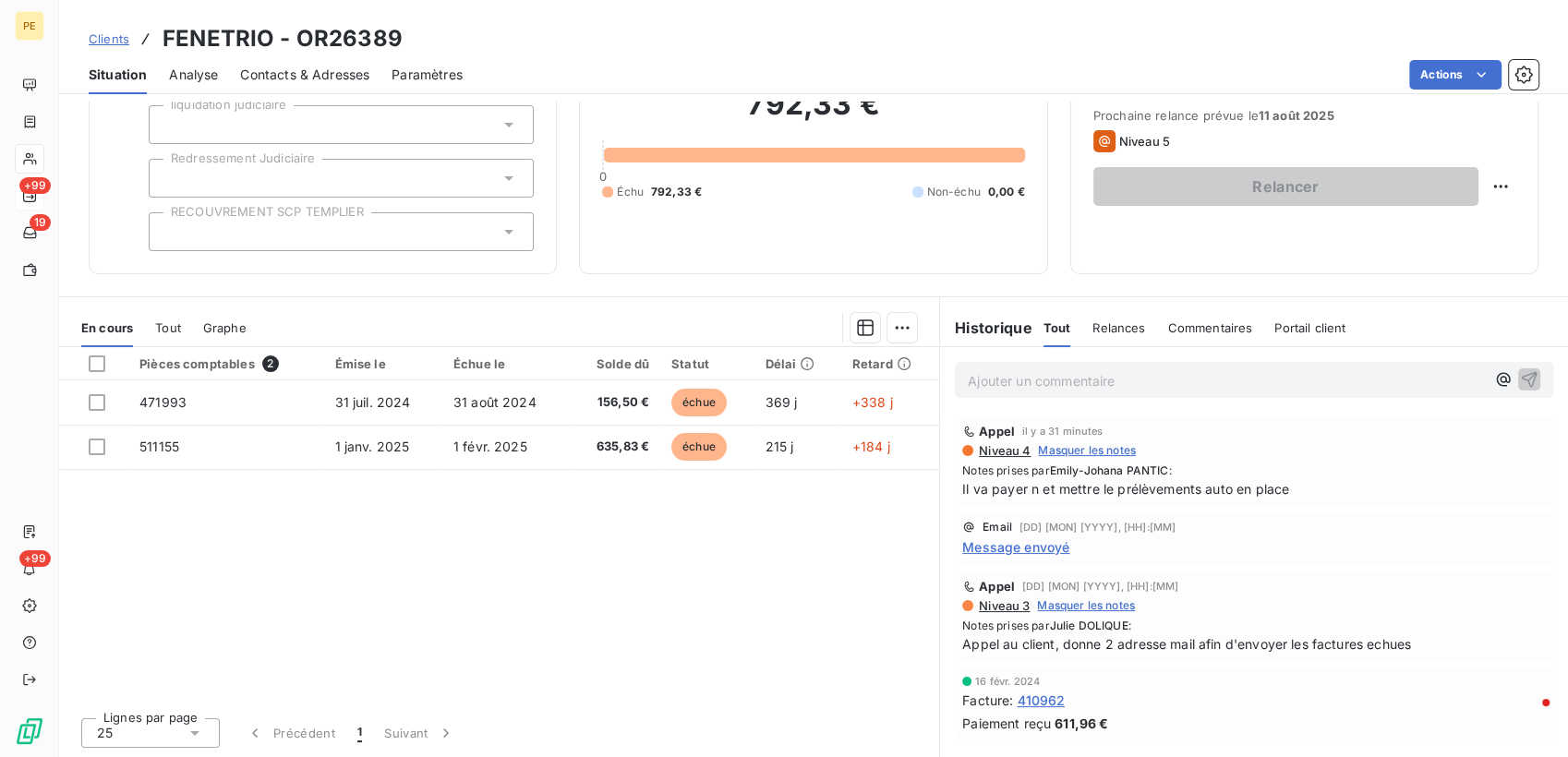 click on "Pièces comptables 2 Émise le Échue le Solde dû Statut Délai   Retard   471993 [DD] [MON] [YYYY] [DD] [MON] [YYYY] 156,50 € échue 369 j +338 j 511155 [DD] [MON] [YYYY] [DD] [MON] [YYYY] 635,83 € échue 215 j +184 j" at bounding box center (499, 524) 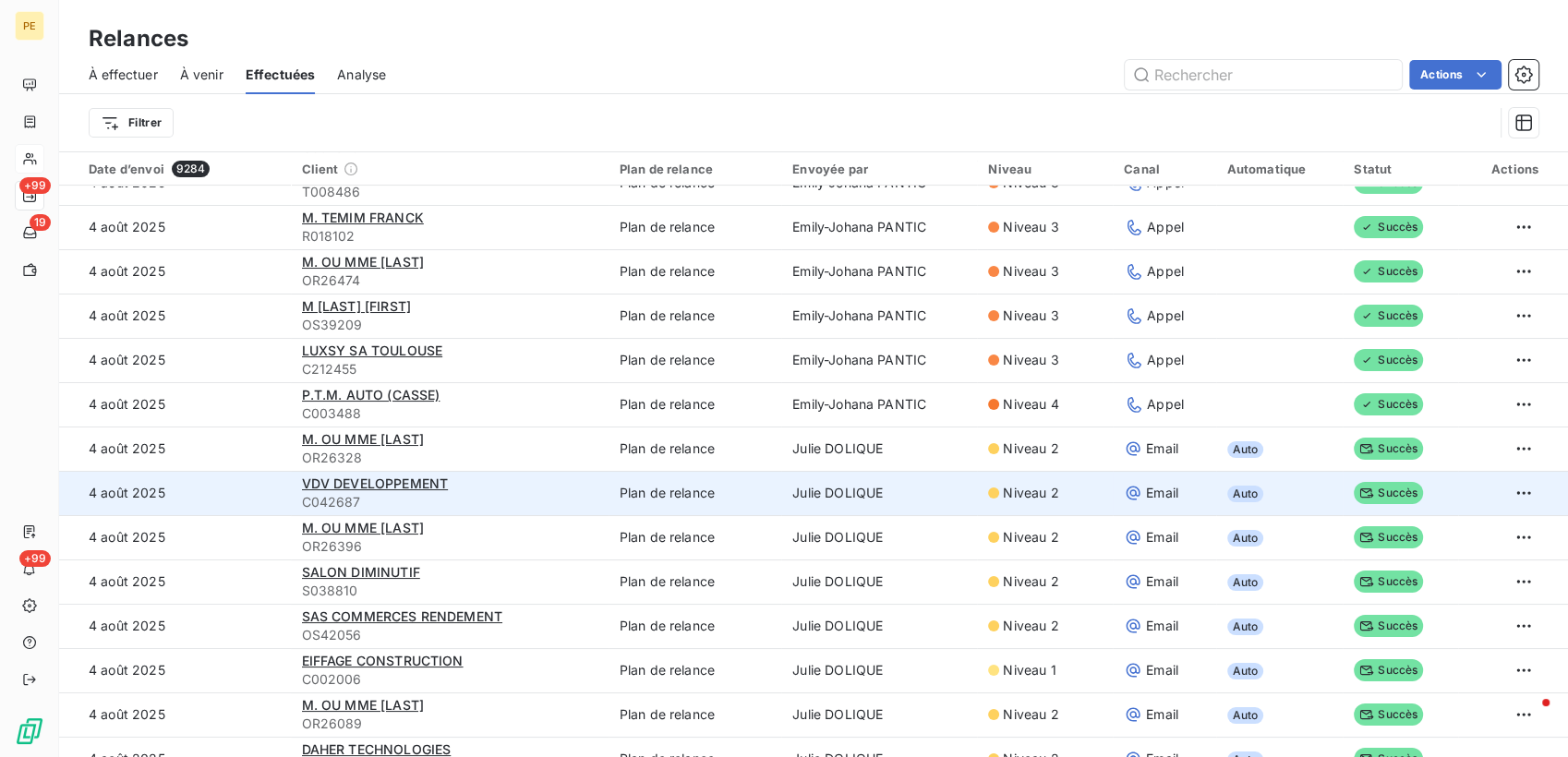 scroll, scrollTop: 0, scrollLeft: 0, axis: both 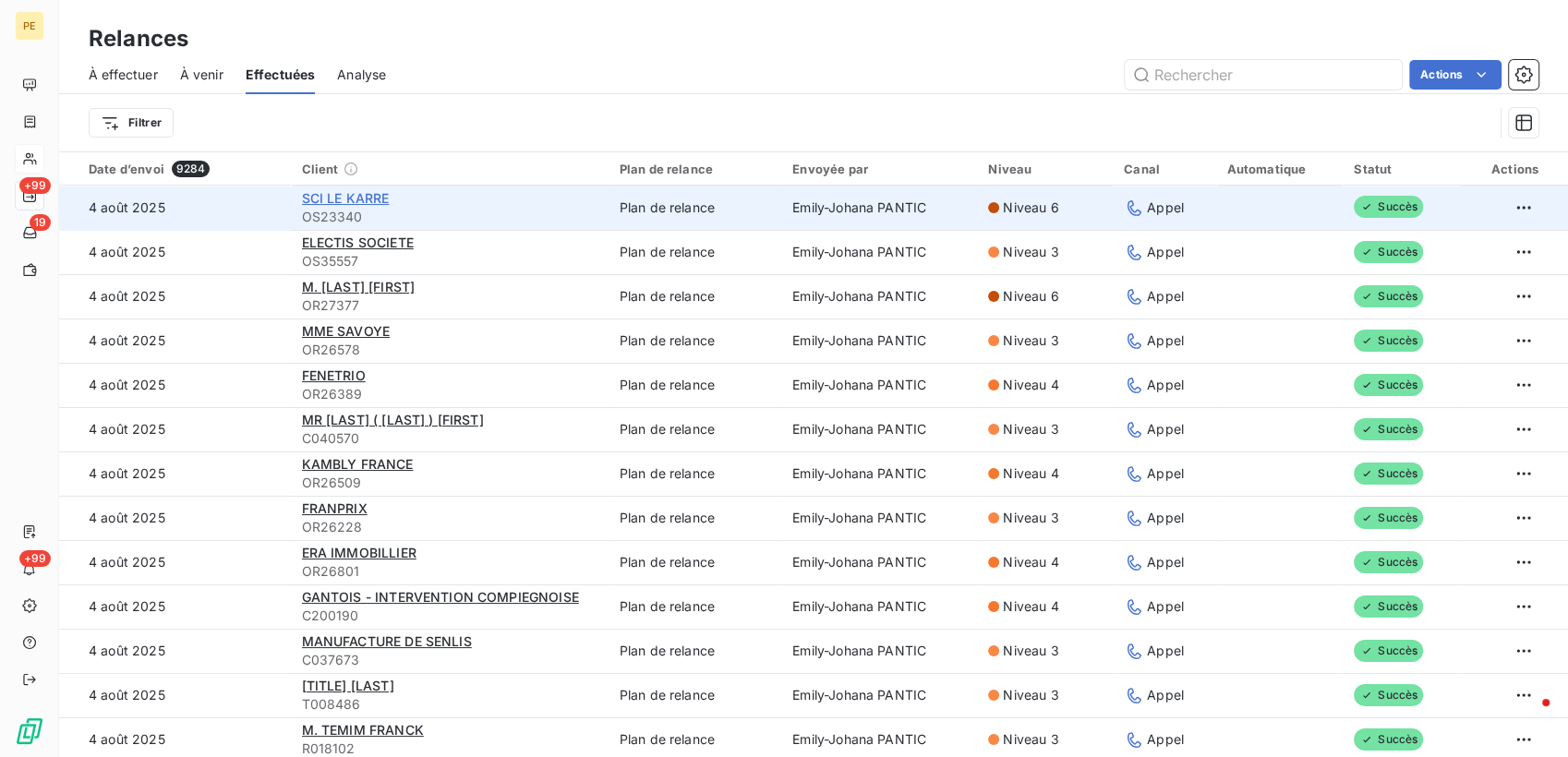 click on "SCI LE KARRE" at bounding box center [345, 198] 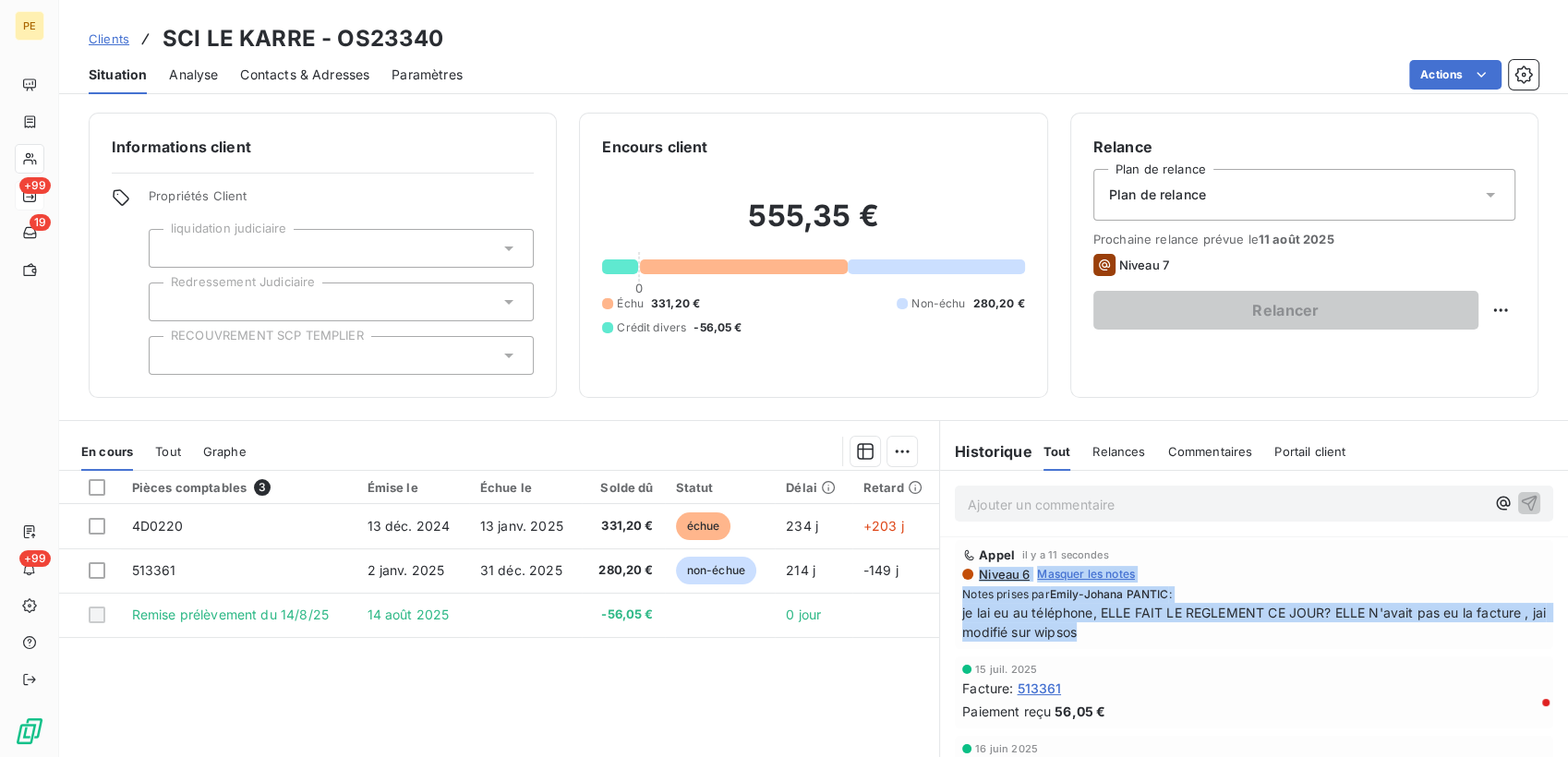 drag, startPoint x: 1174, startPoint y: 641, endPoint x: 950, endPoint y: 568, distance: 235.59499 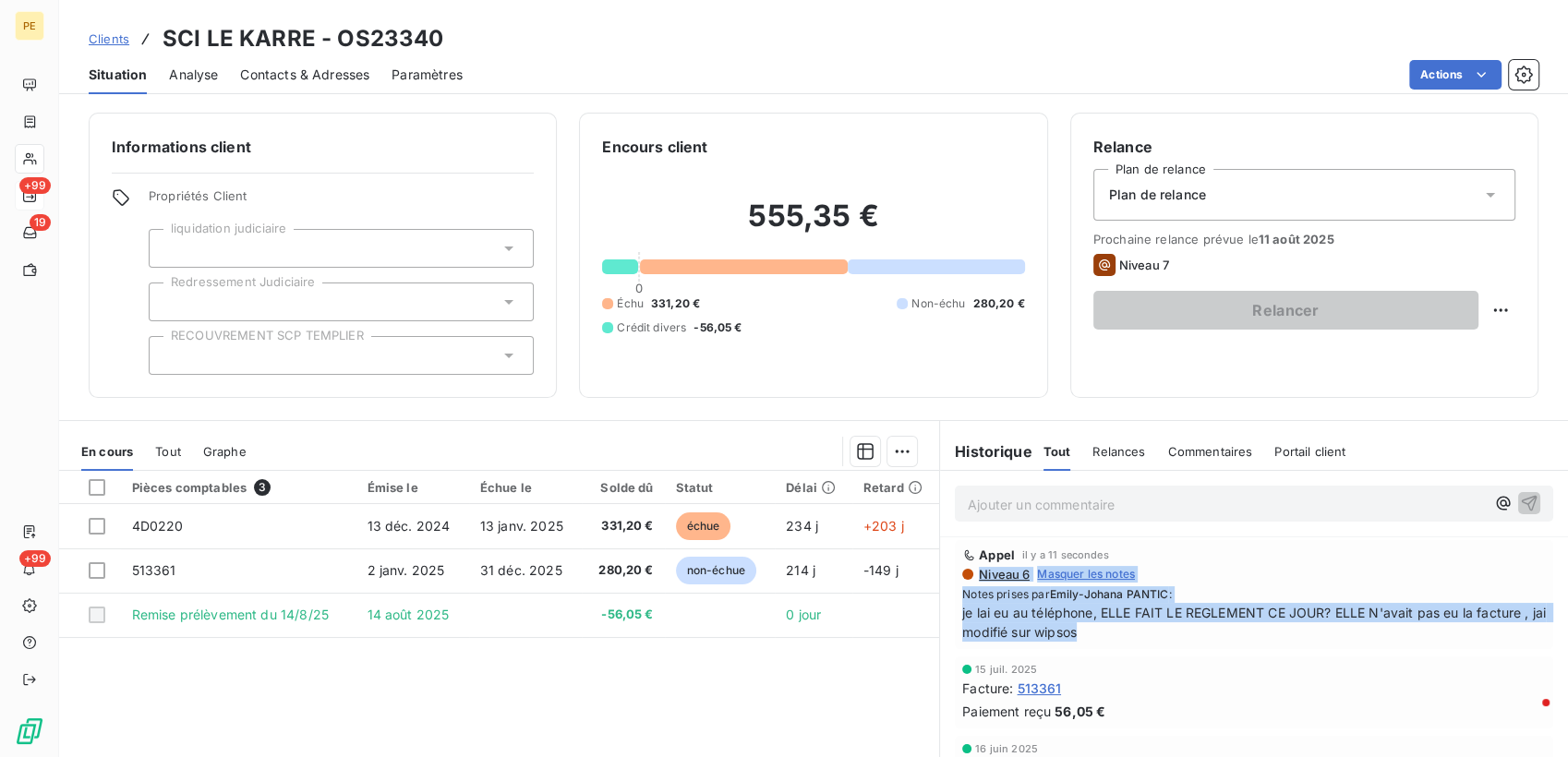 click on "Contacts & Adresses" at bounding box center (305, 75) 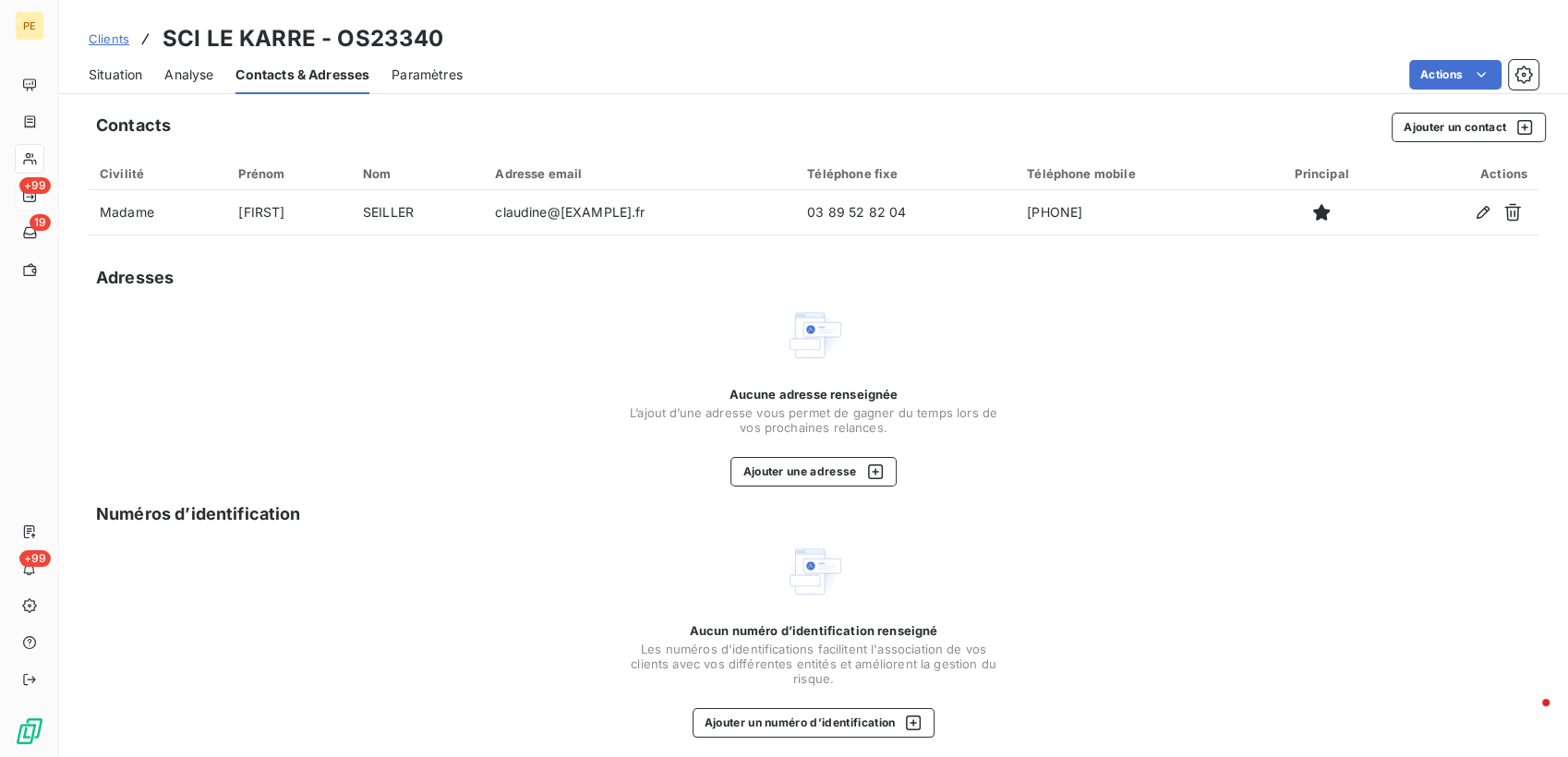 click on "Situation" at bounding box center (115, 75) 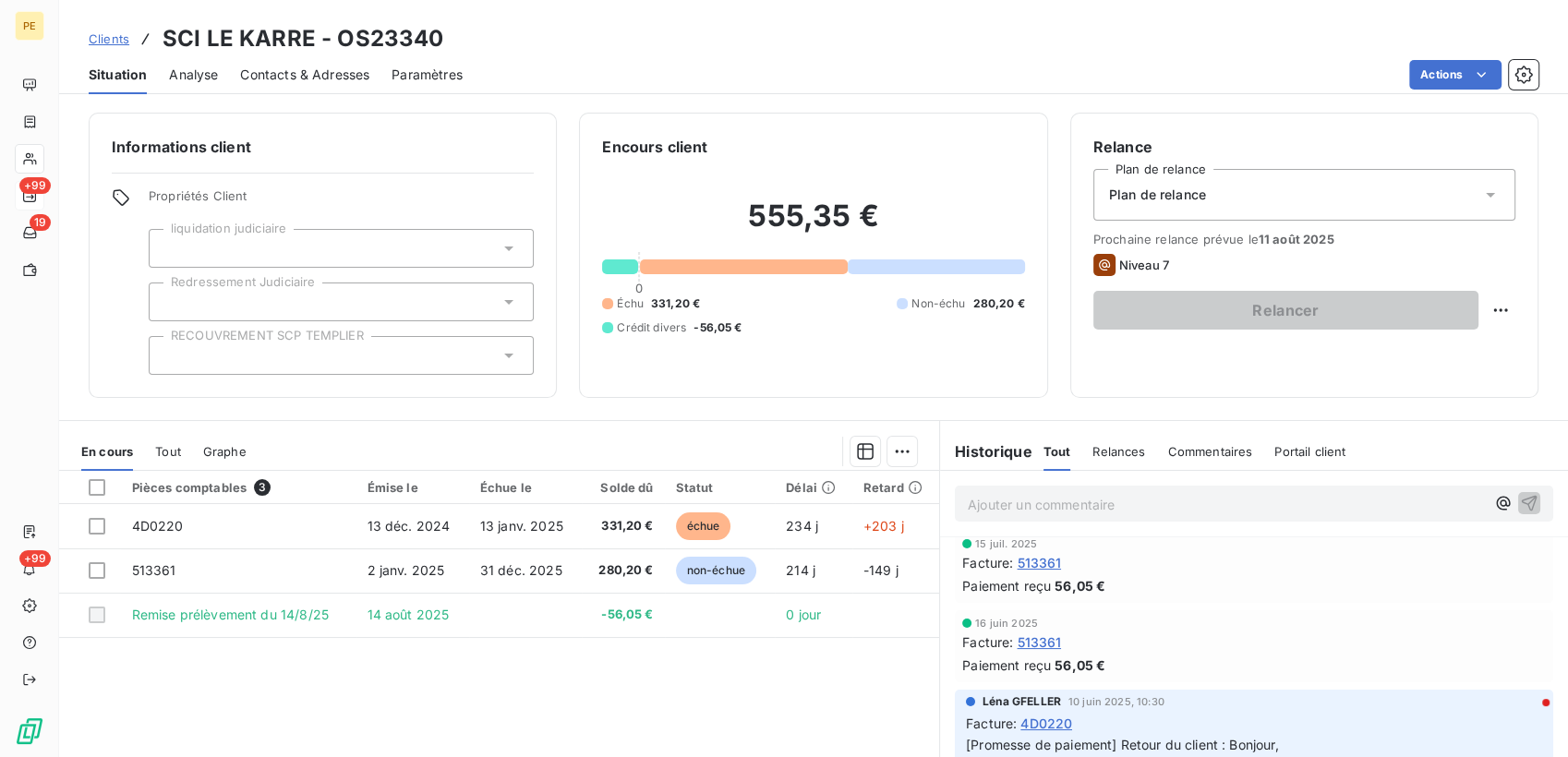scroll, scrollTop: 0, scrollLeft: 0, axis: both 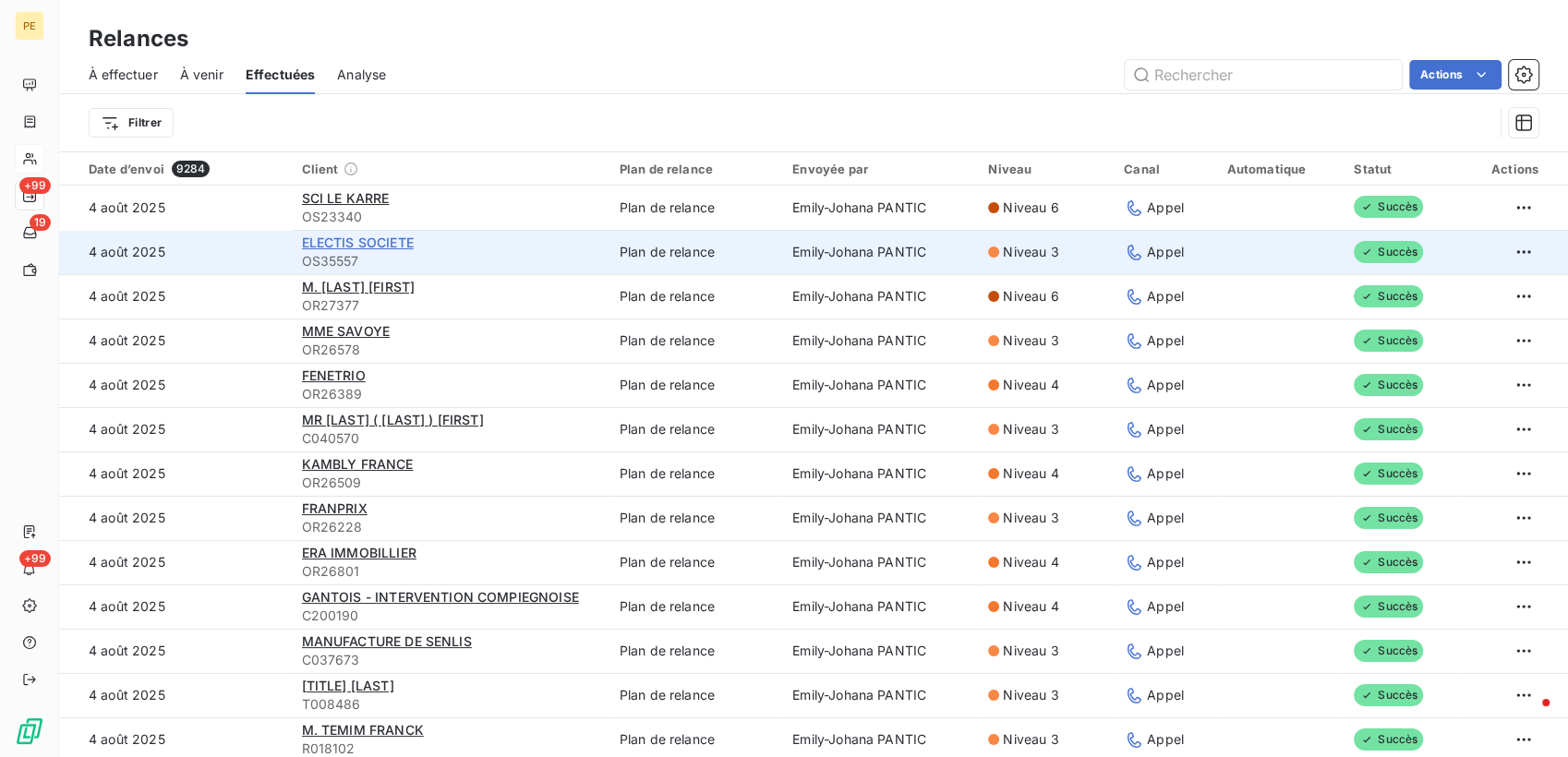 click on "ELECTIS SOCIETE" at bounding box center [357, 242] 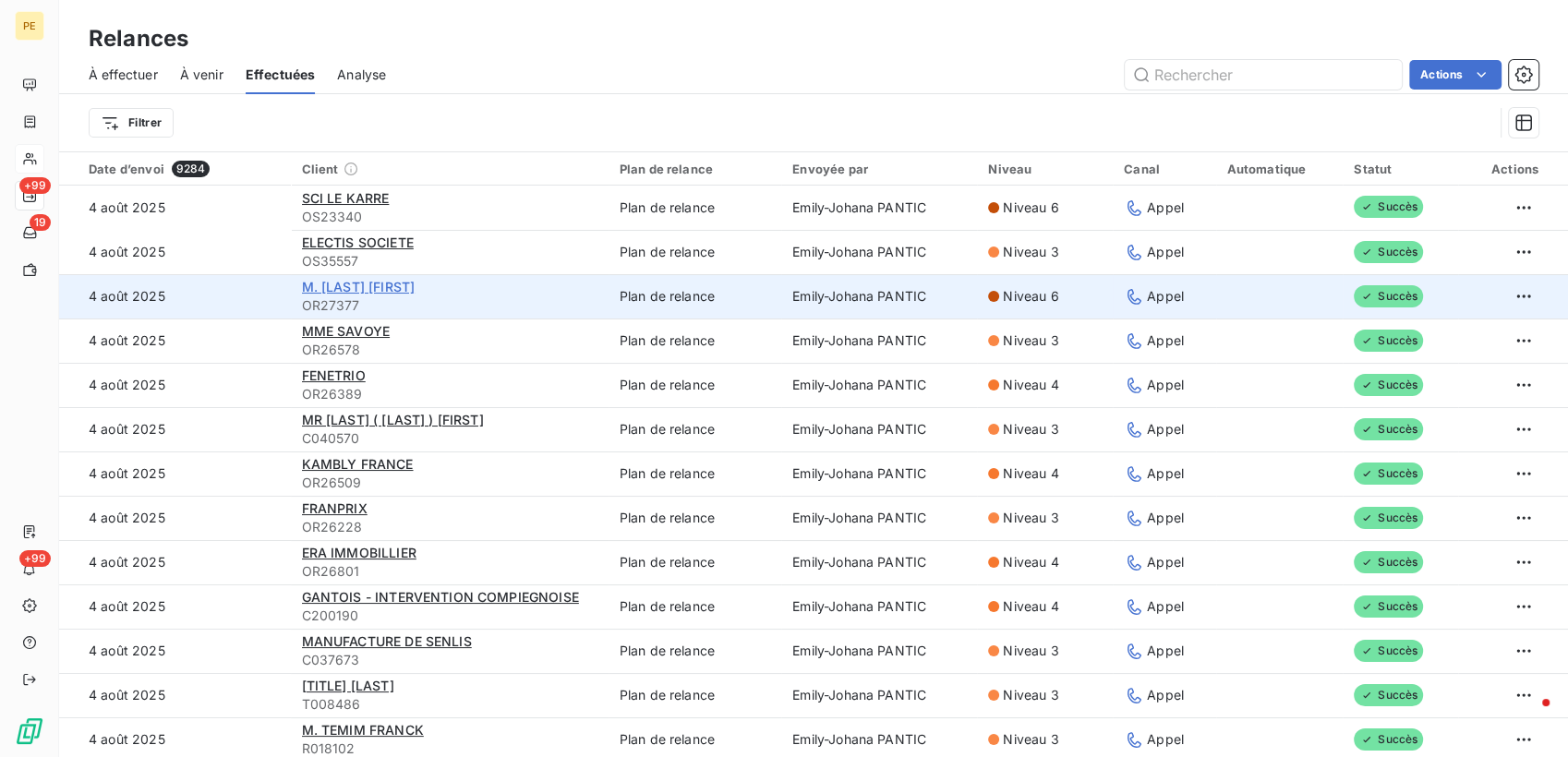 click on "M. [LAST] [FIRST]" at bounding box center (358, 286) 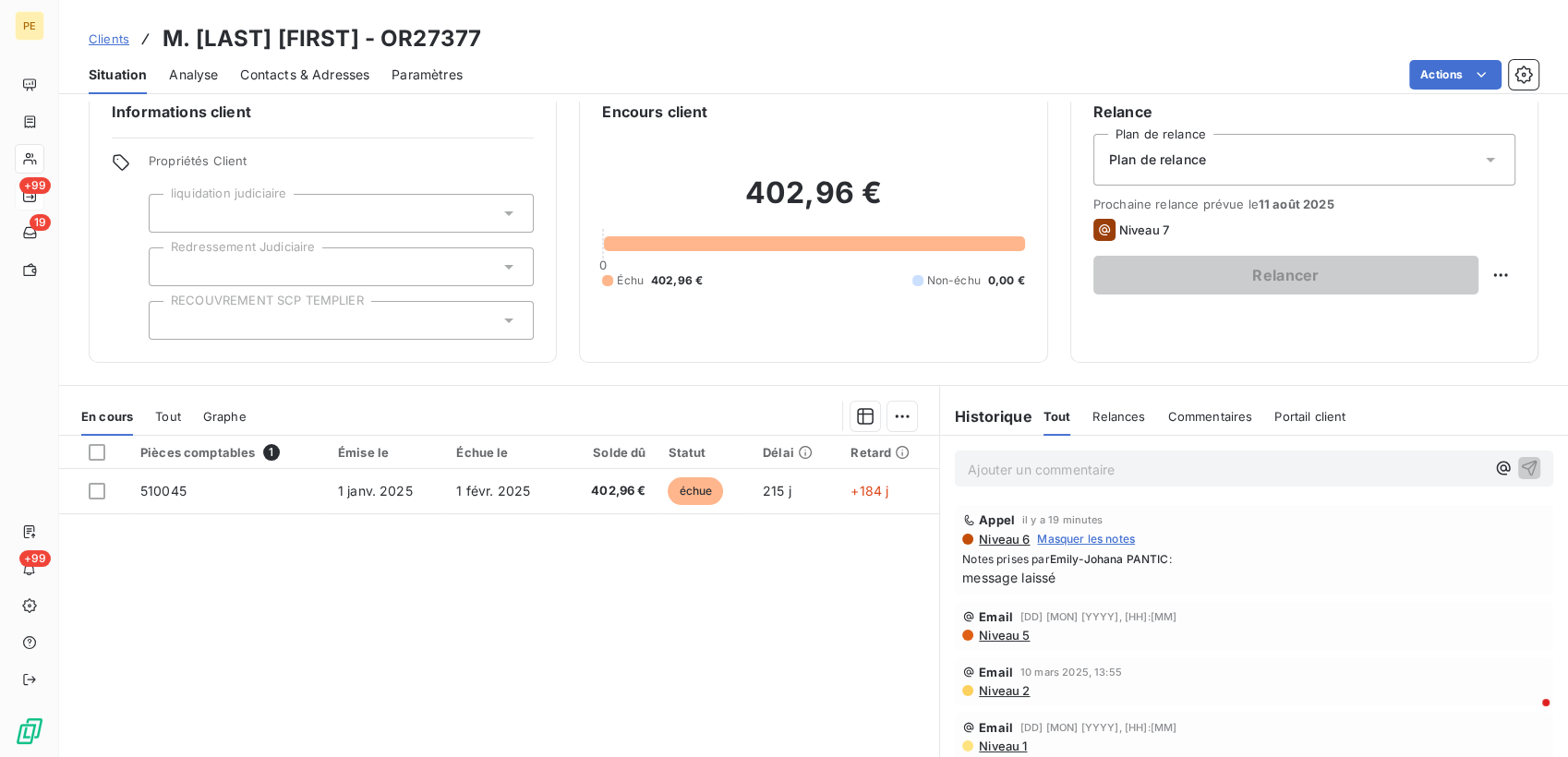 scroll, scrollTop: 0, scrollLeft: 0, axis: both 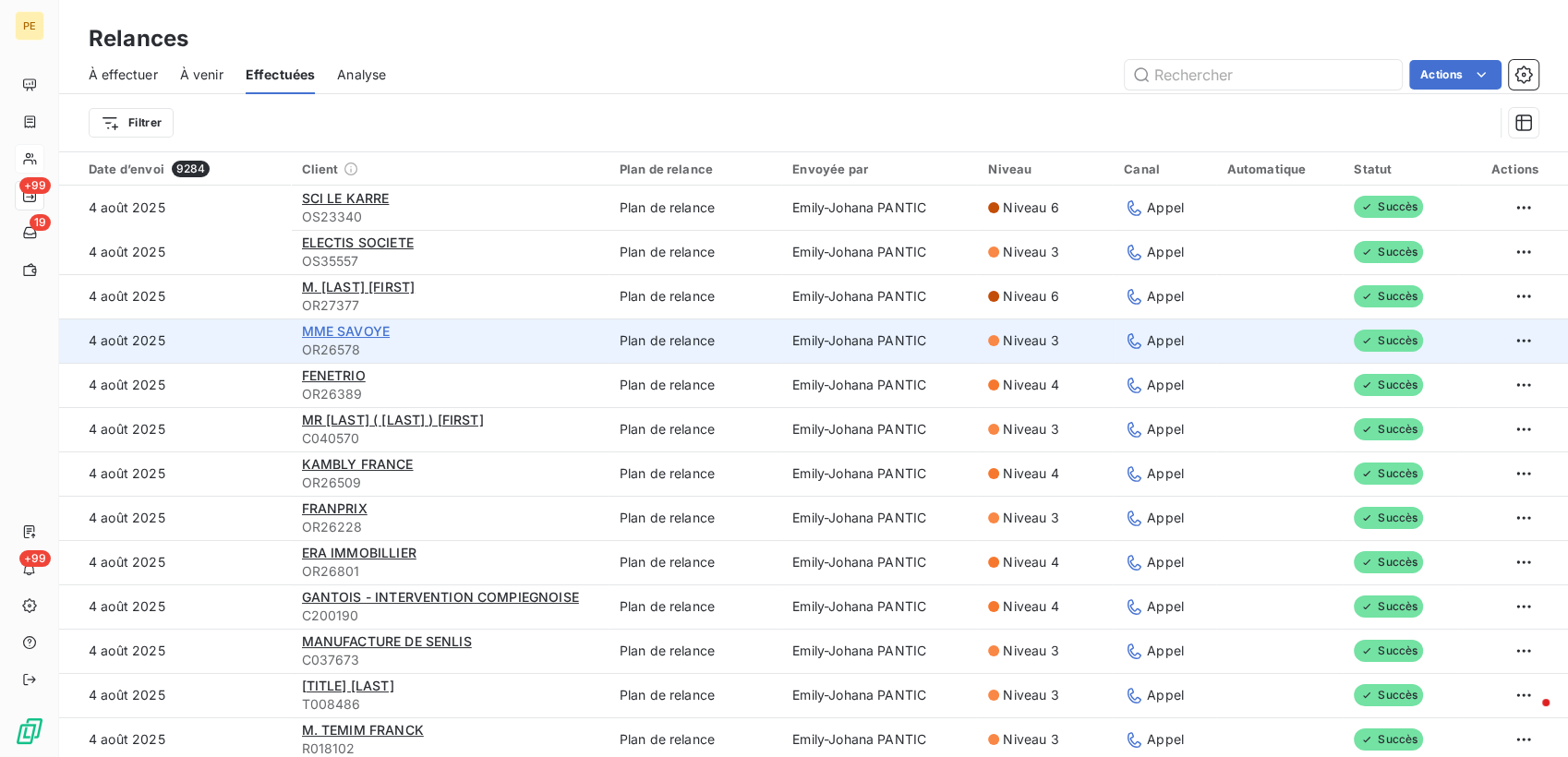 click on "MME SAVOYE" at bounding box center [450, 331] 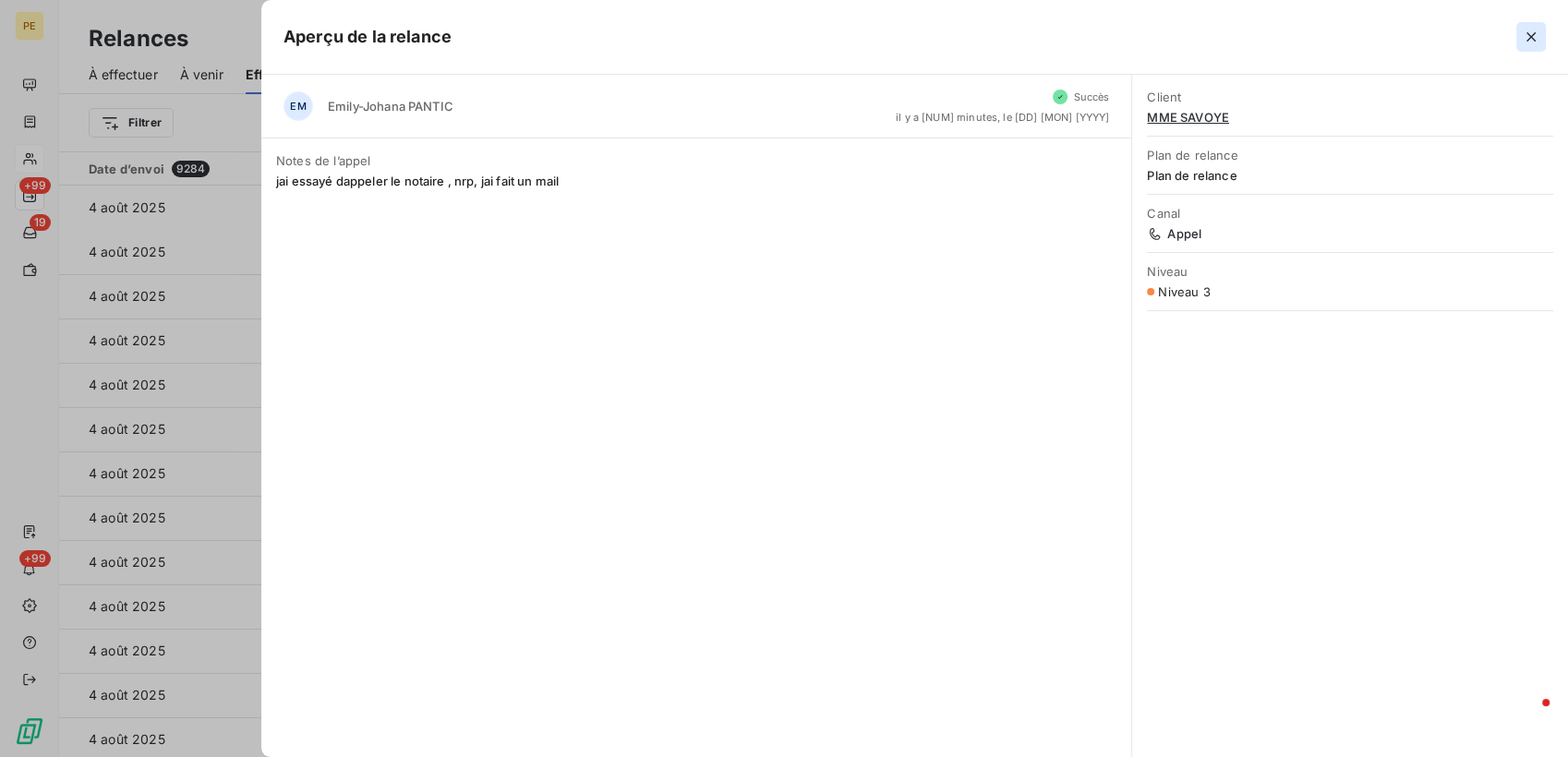 click 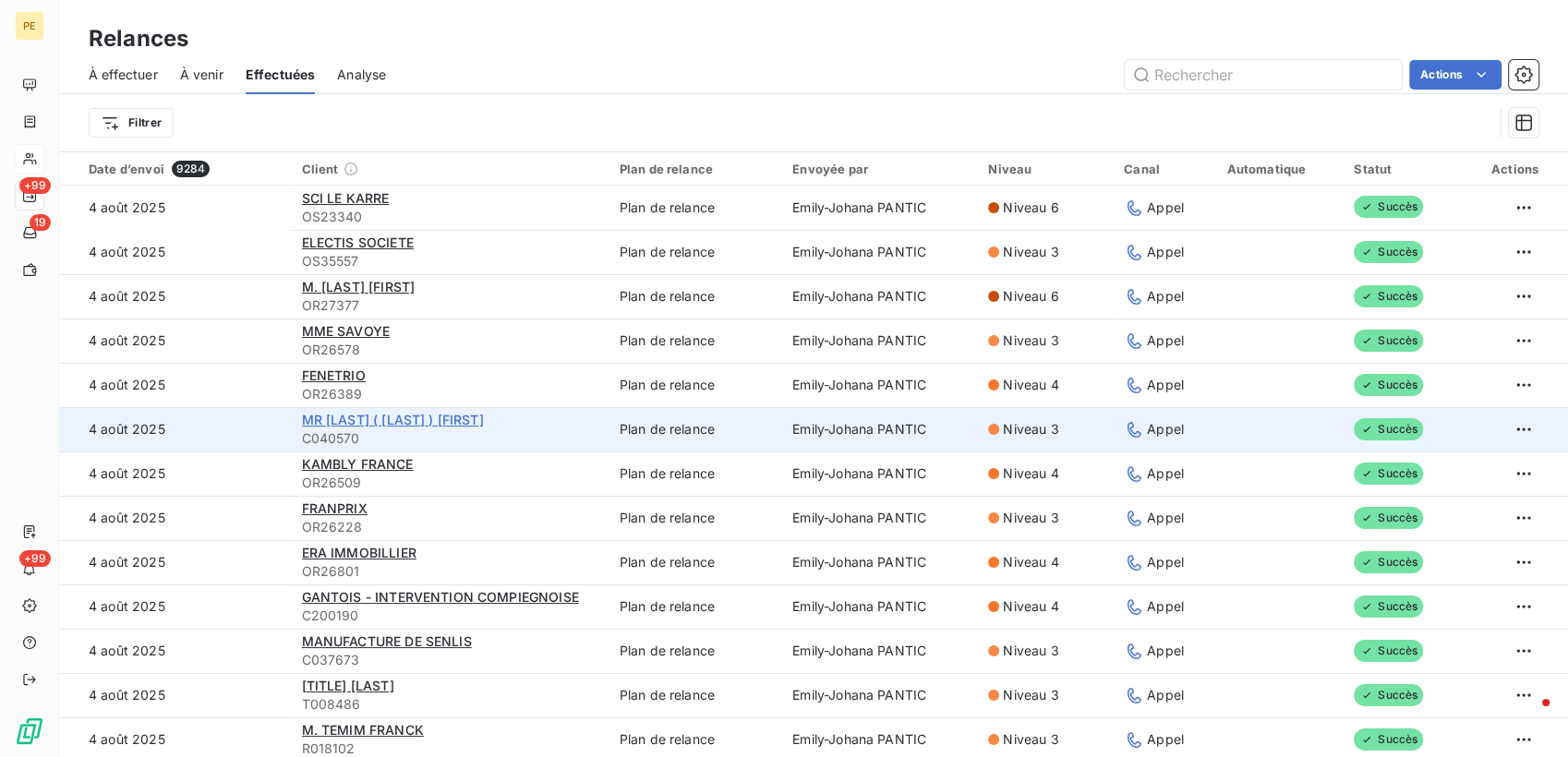 click on "MR [LAST] ( [LAST] ) [FIRST]" at bounding box center (392, 419) 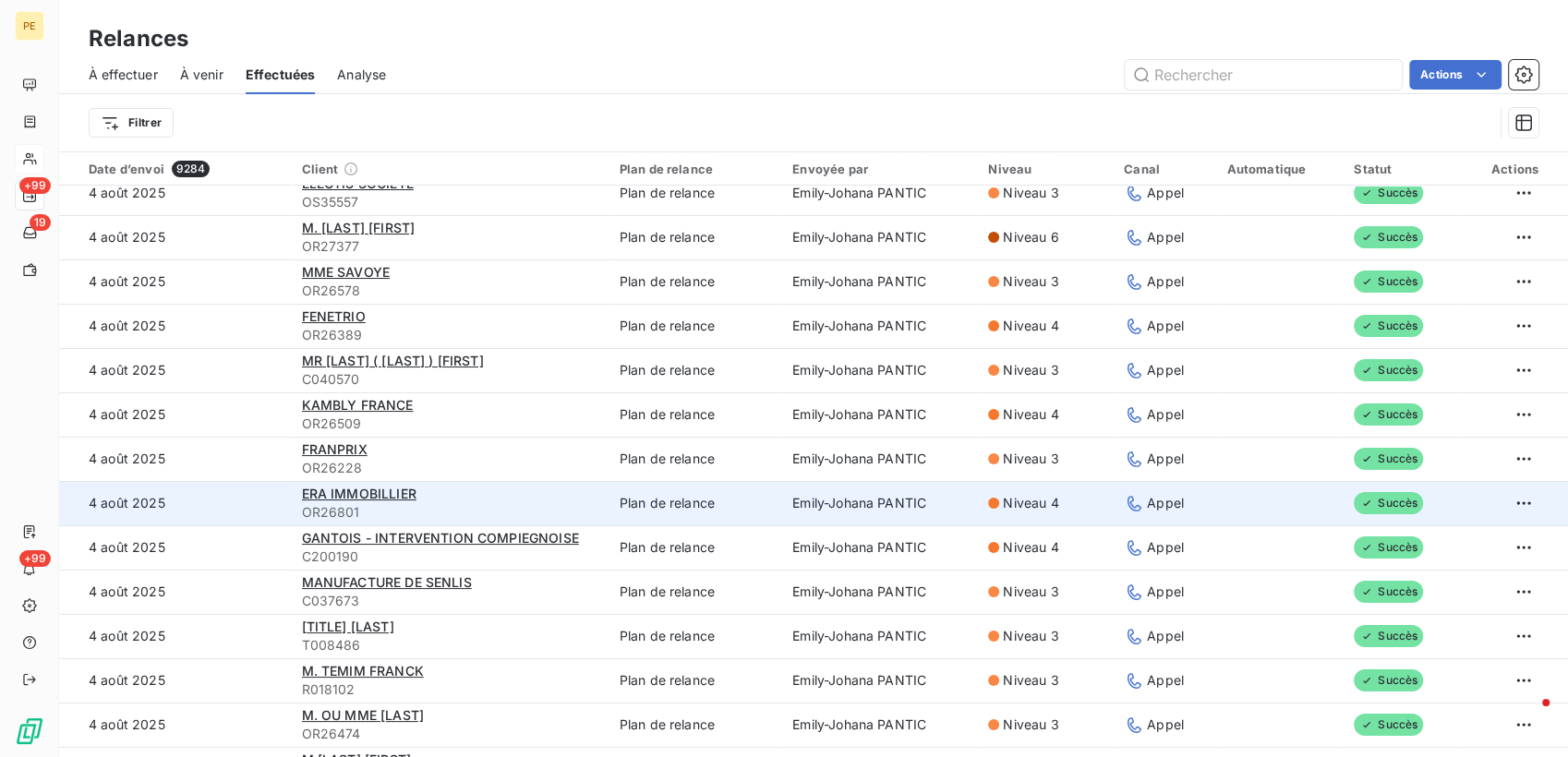 scroll, scrollTop: 102, scrollLeft: 0, axis: vertical 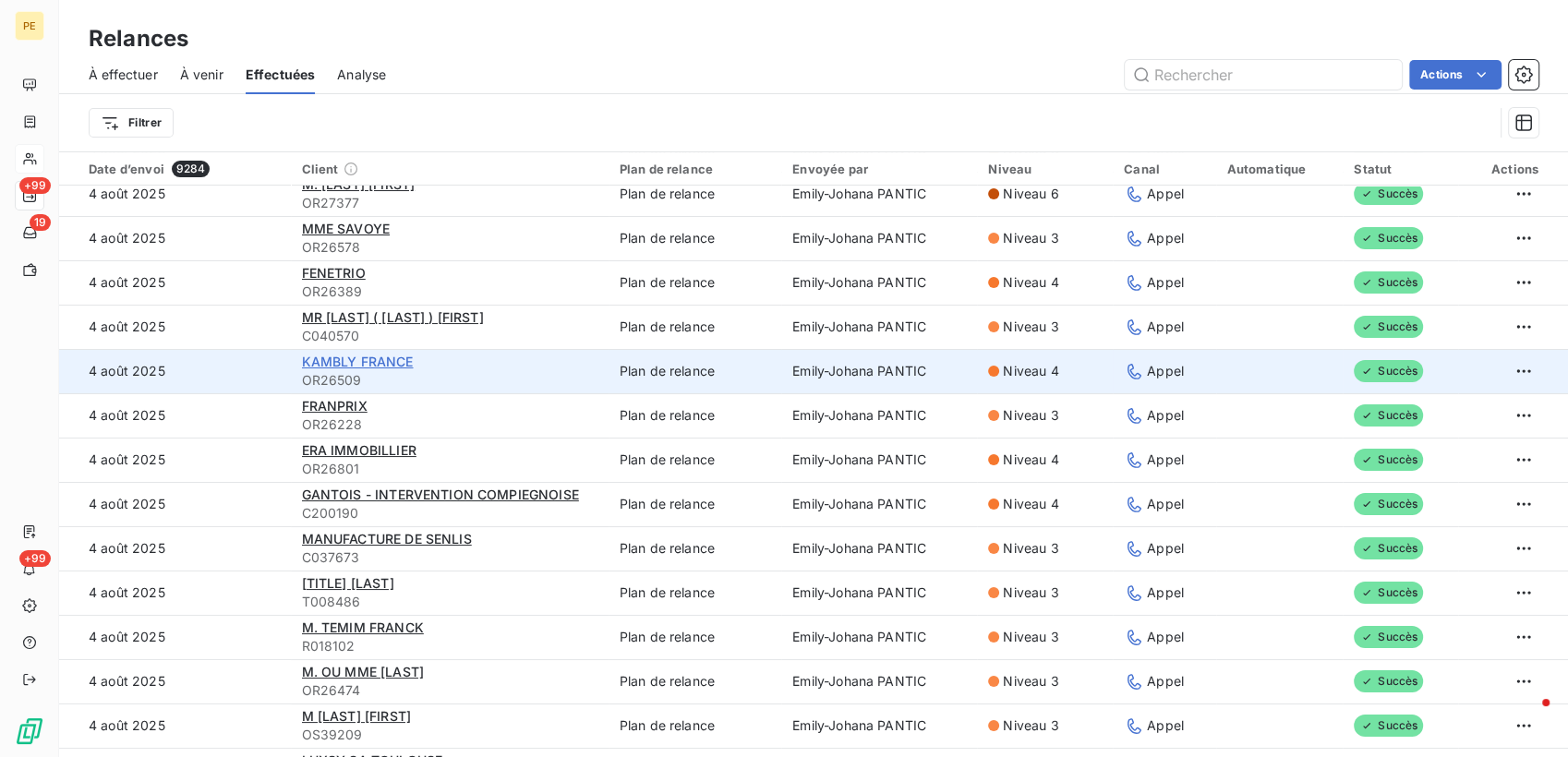 click on "KAMBLY FRANCE" at bounding box center [357, 361] 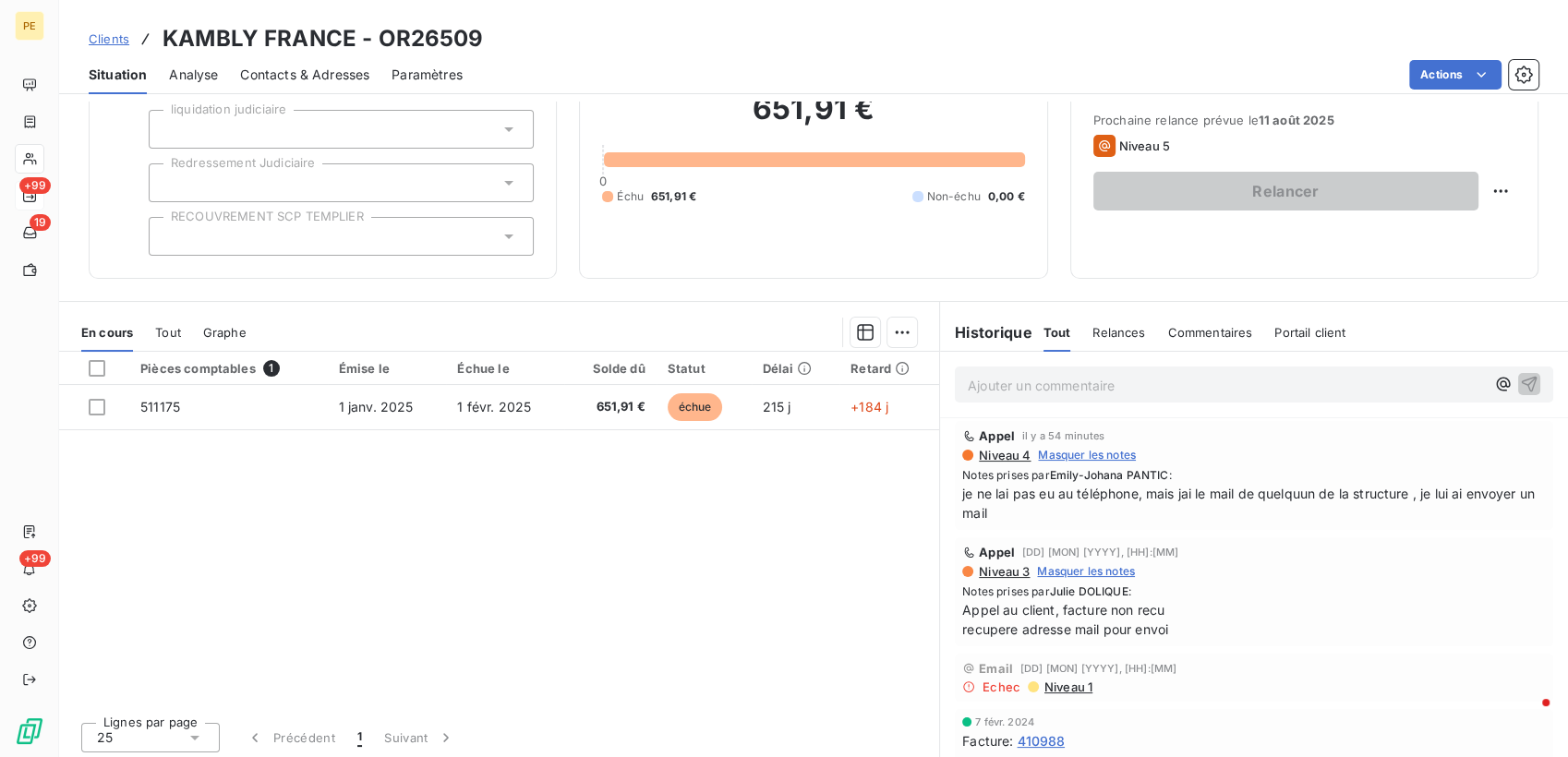 scroll, scrollTop: 124, scrollLeft: 0, axis: vertical 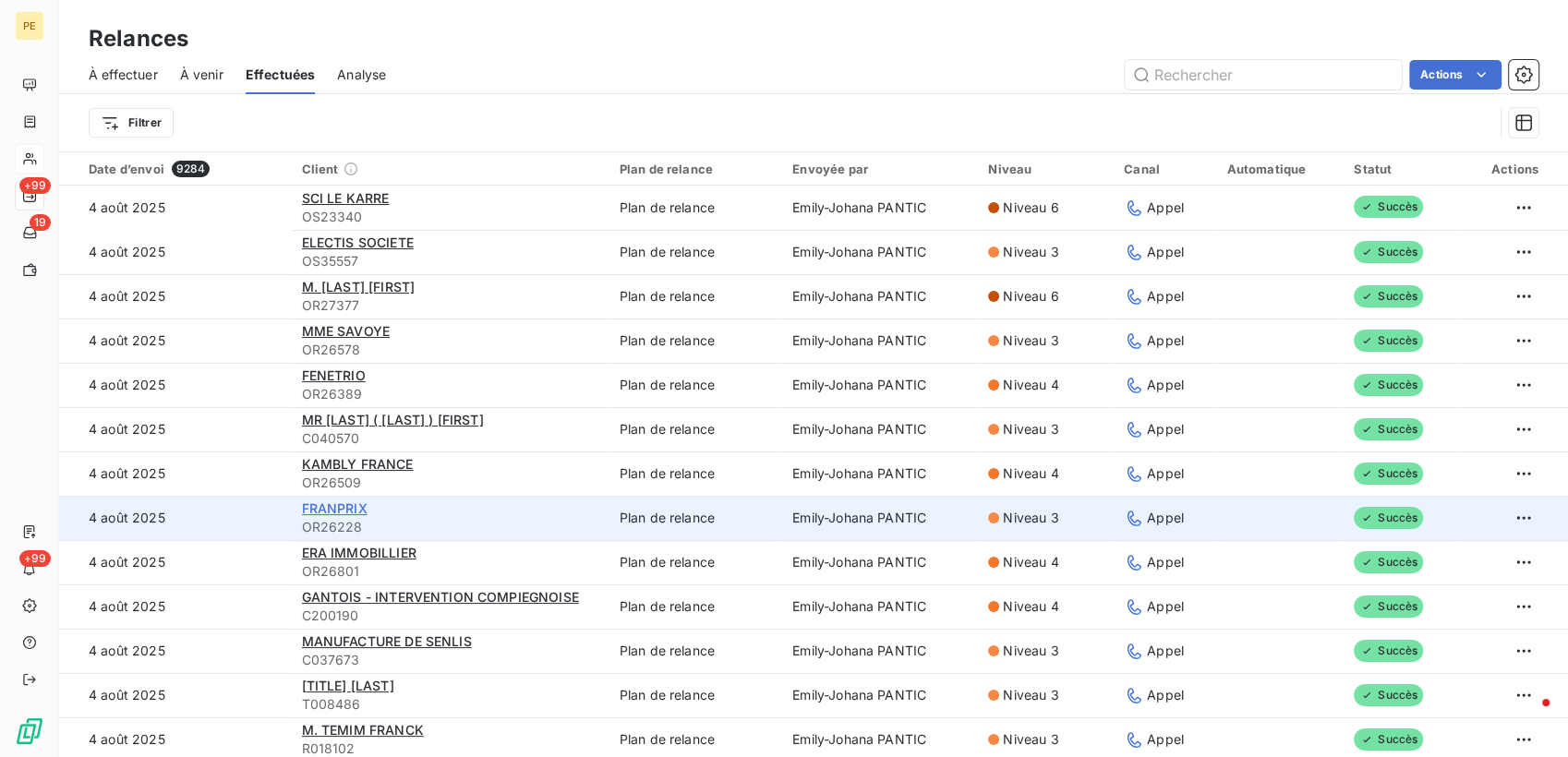 click on "FRANPRIX" at bounding box center [334, 508] 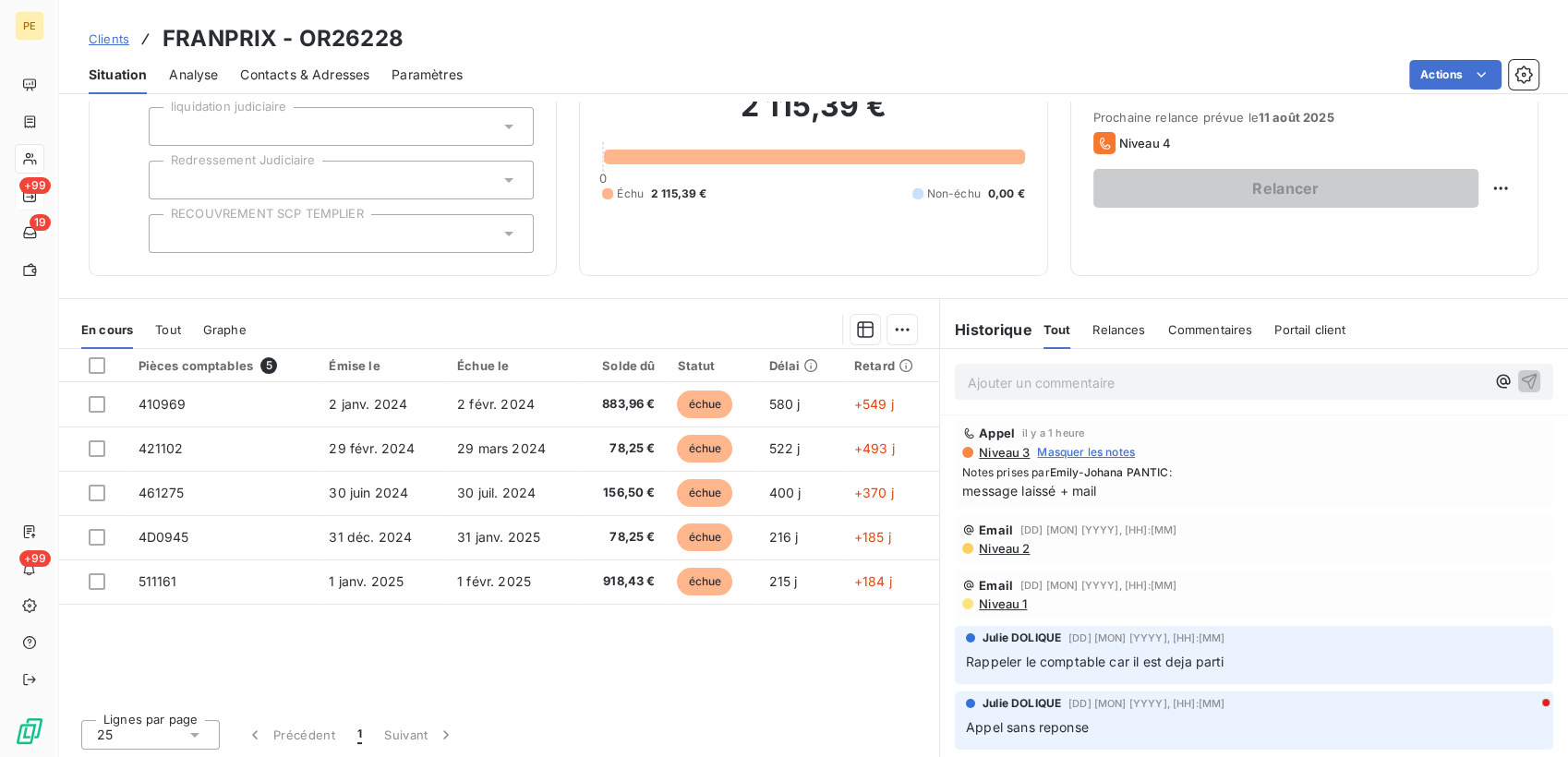 scroll, scrollTop: 124, scrollLeft: 0, axis: vertical 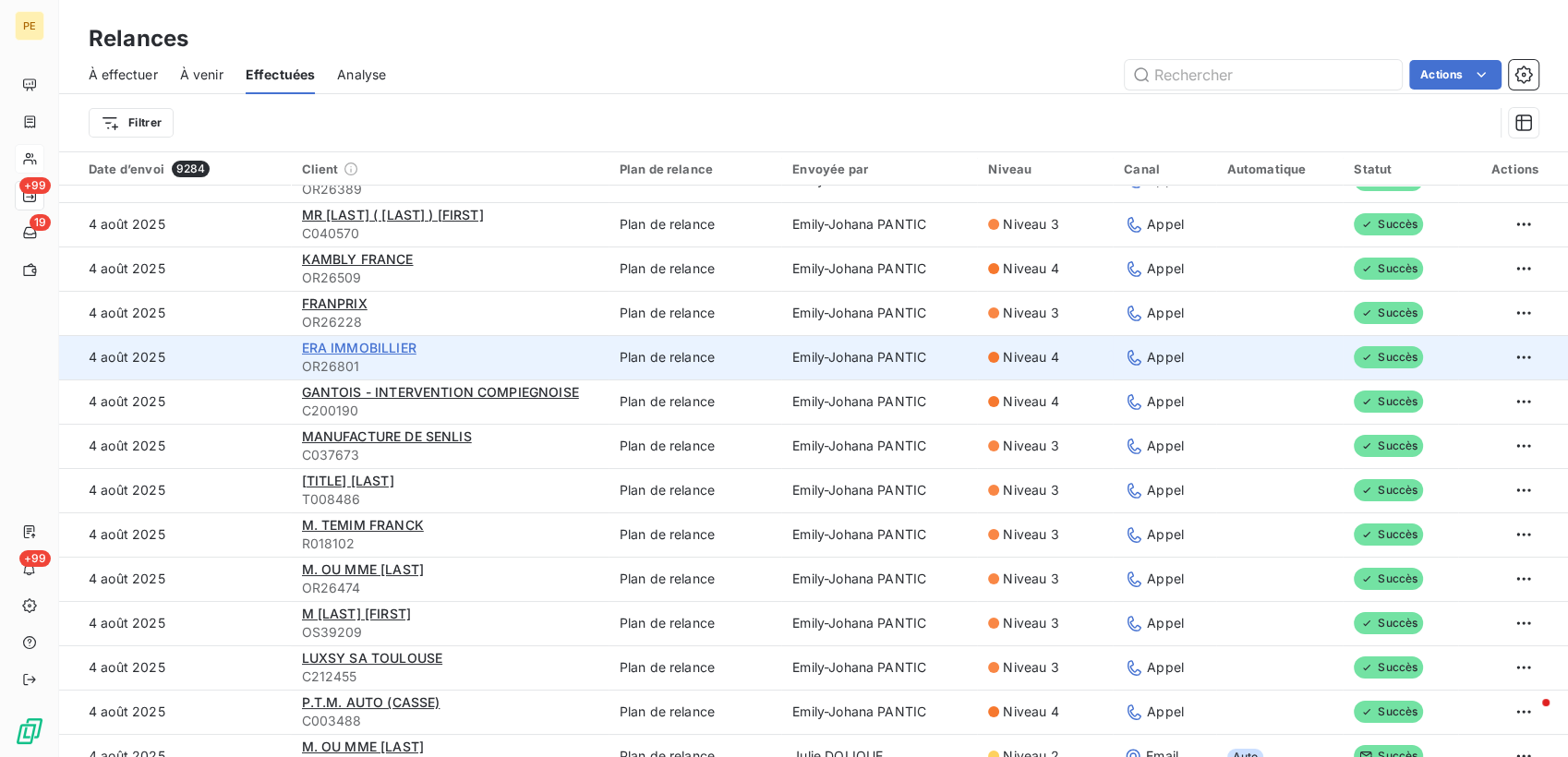 click on "ERA IMMOBILLIER" at bounding box center (359, 347) 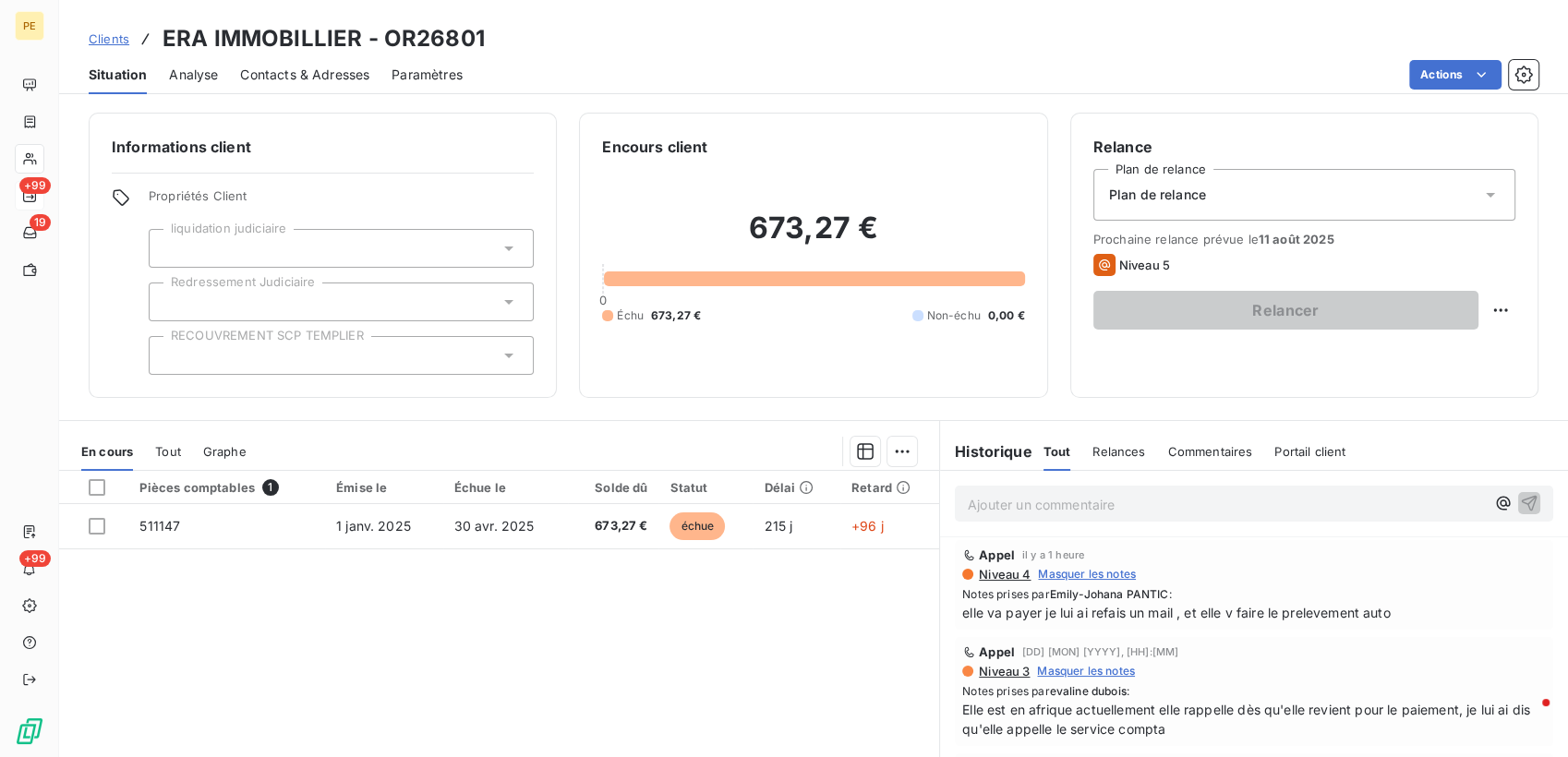 scroll, scrollTop: 0, scrollLeft: 0, axis: both 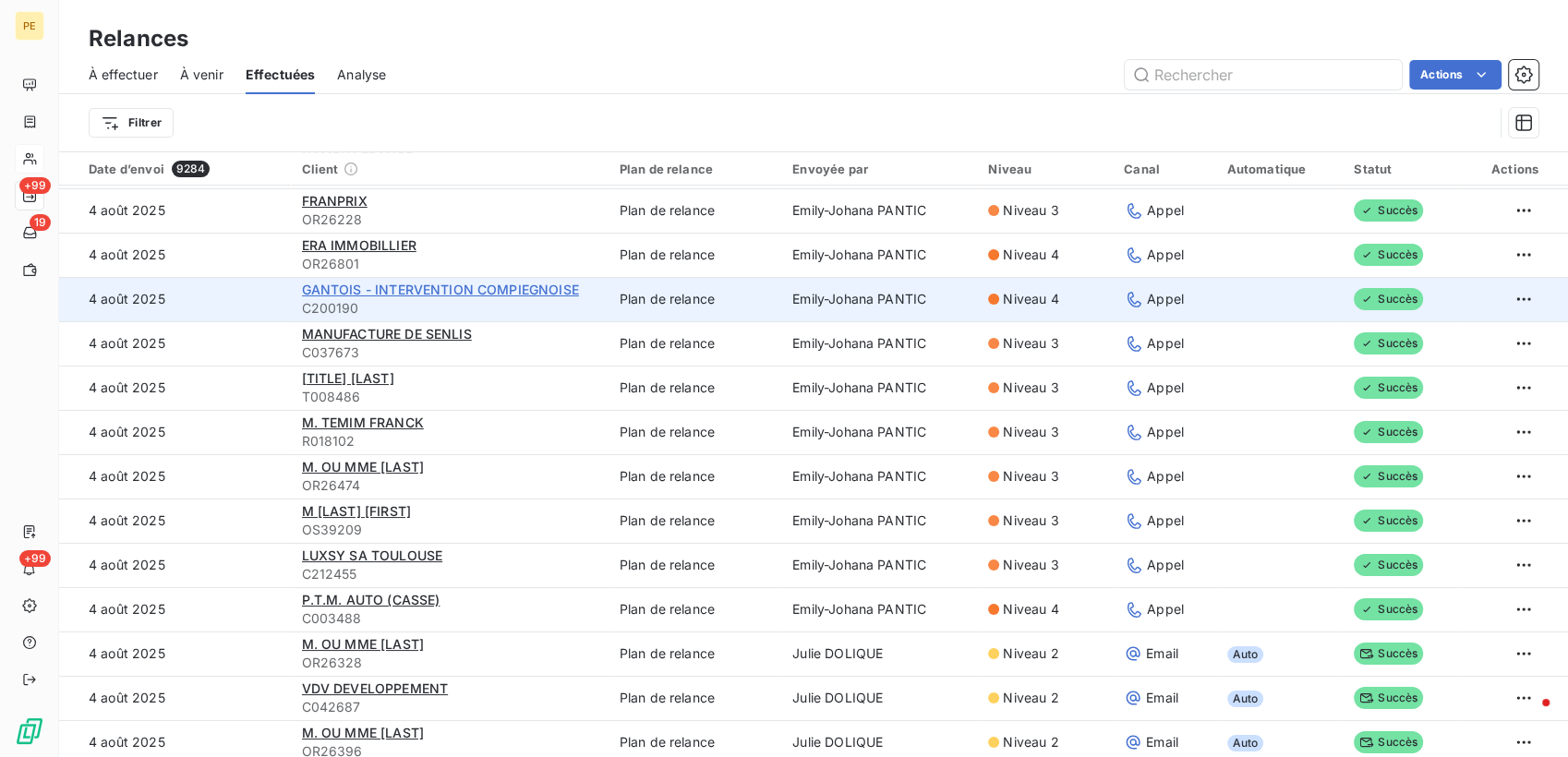 click on "GANTOIS - INTERVENTION COMPIEGNOISE" at bounding box center (440, 289) 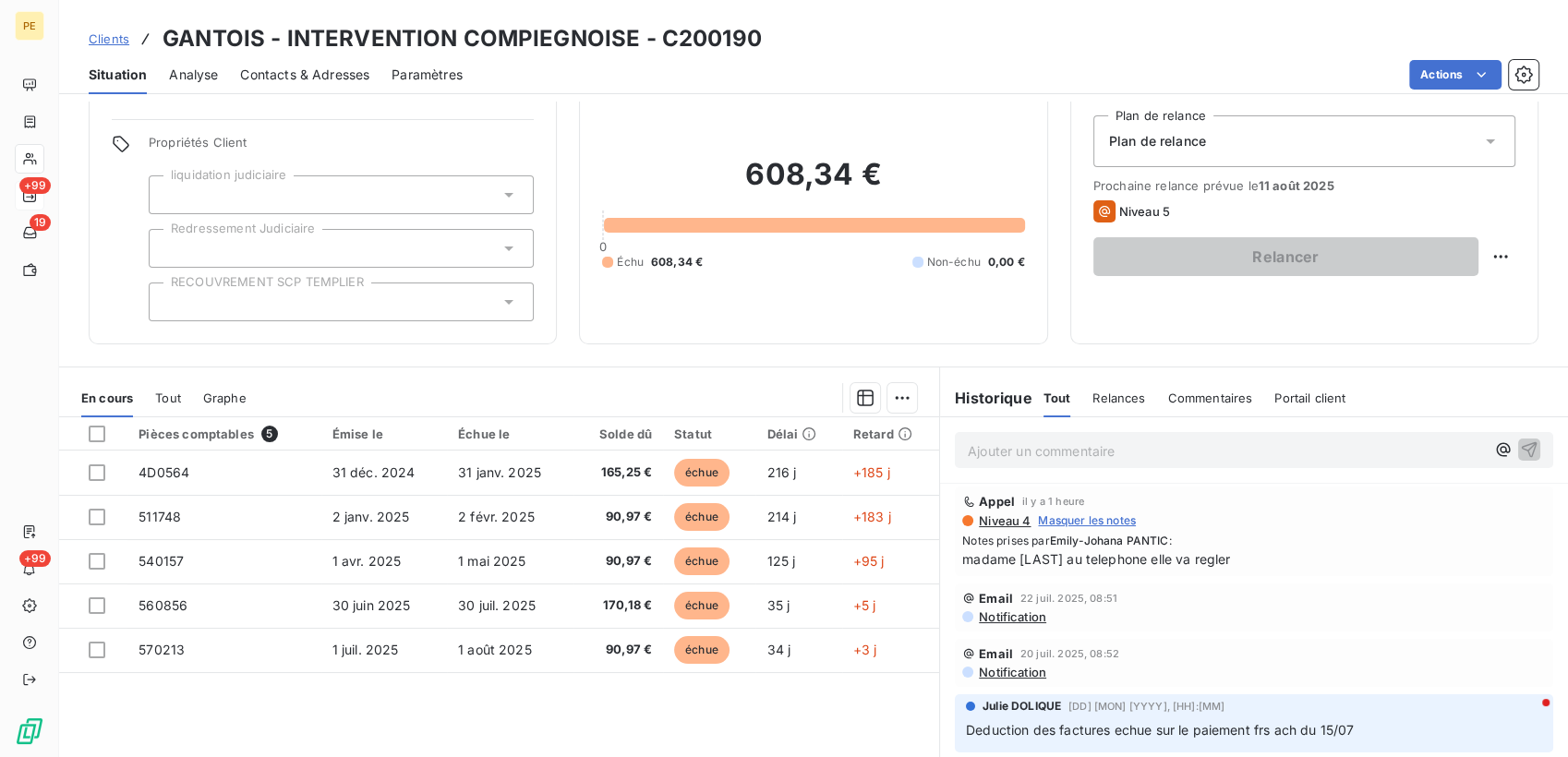 scroll, scrollTop: 124, scrollLeft: 0, axis: vertical 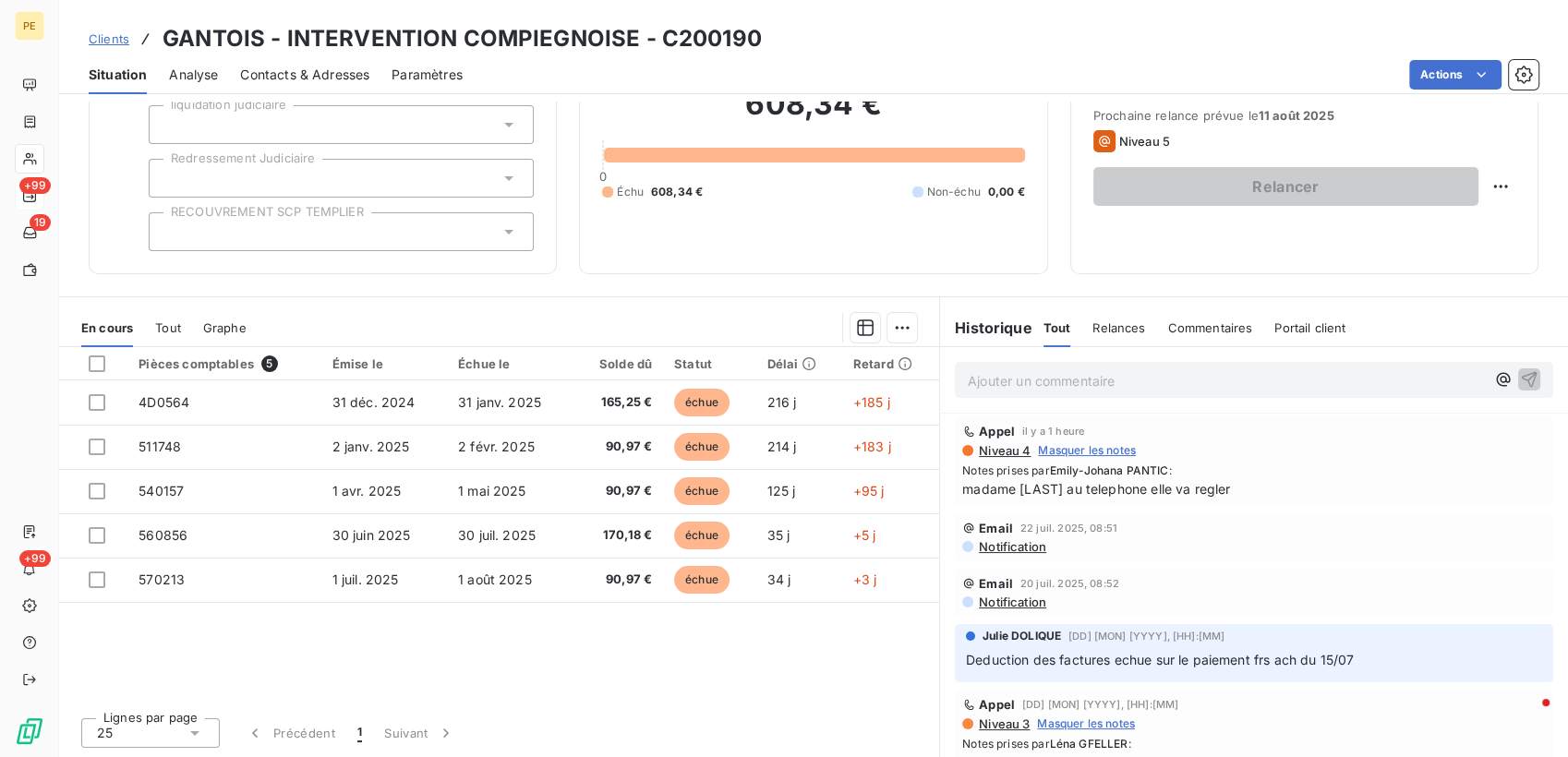 click on "Contacts & Adresses" at bounding box center (305, 75) 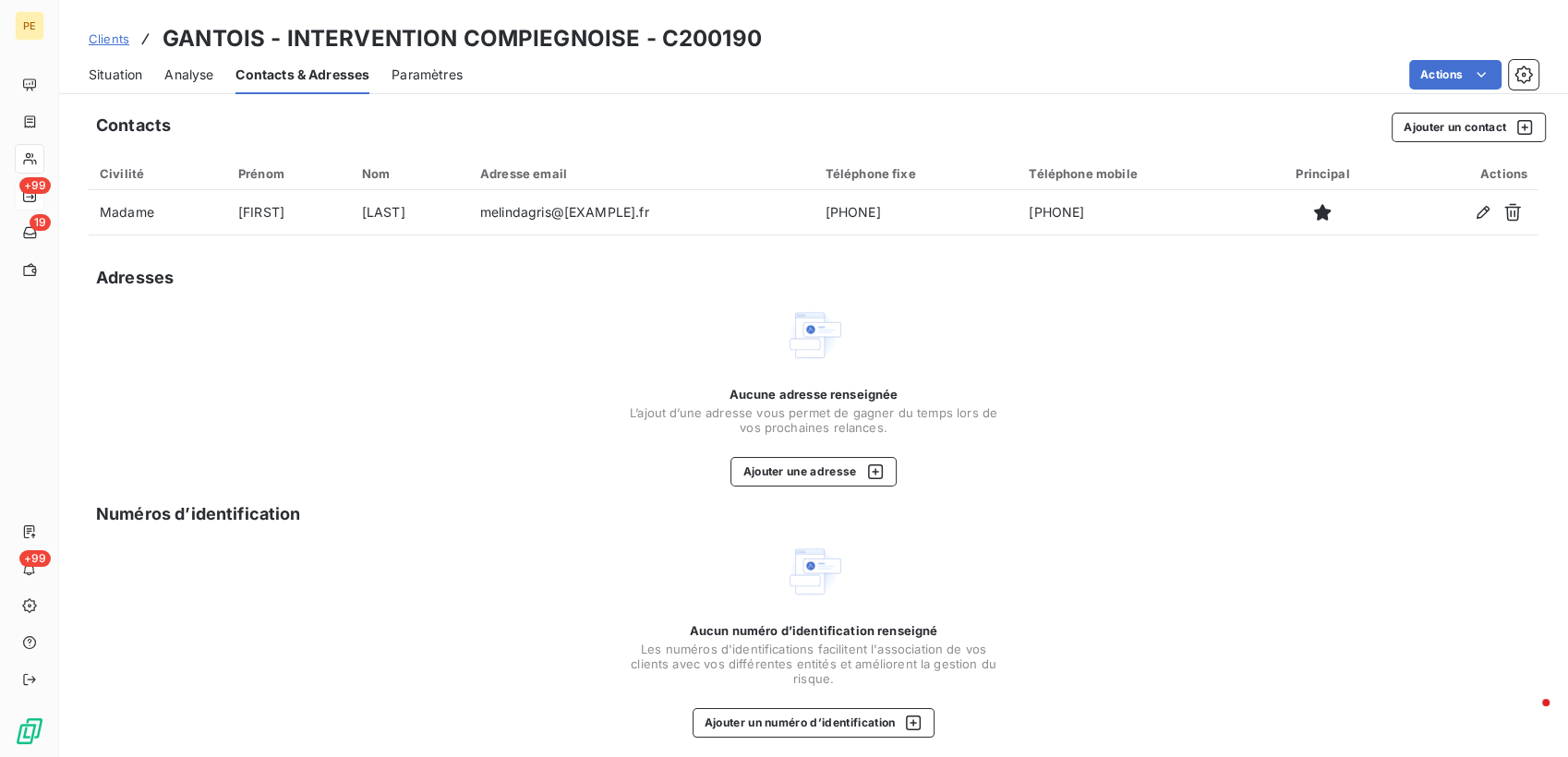click on "Situation" at bounding box center [115, 75] 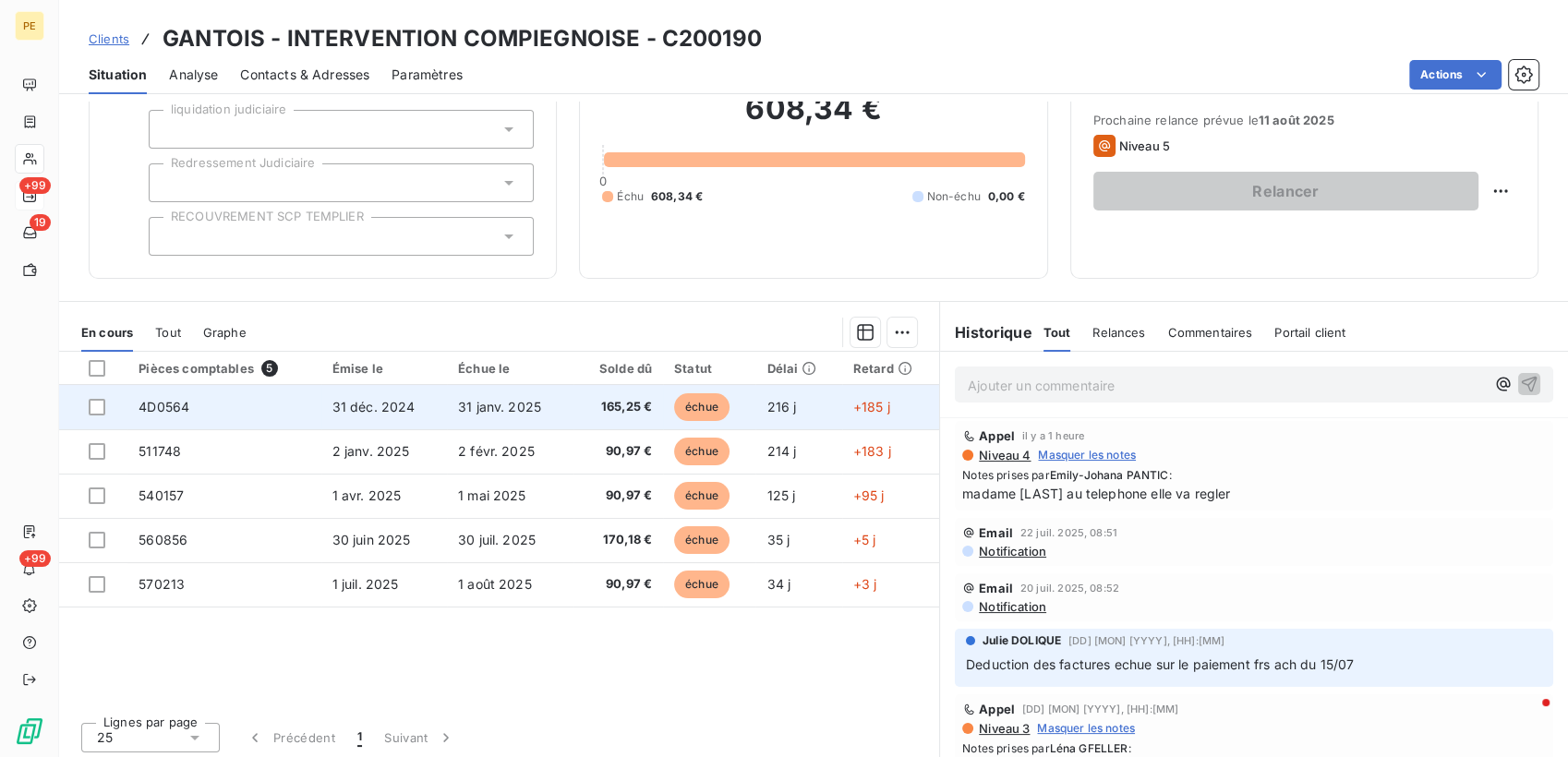 scroll, scrollTop: 124, scrollLeft: 0, axis: vertical 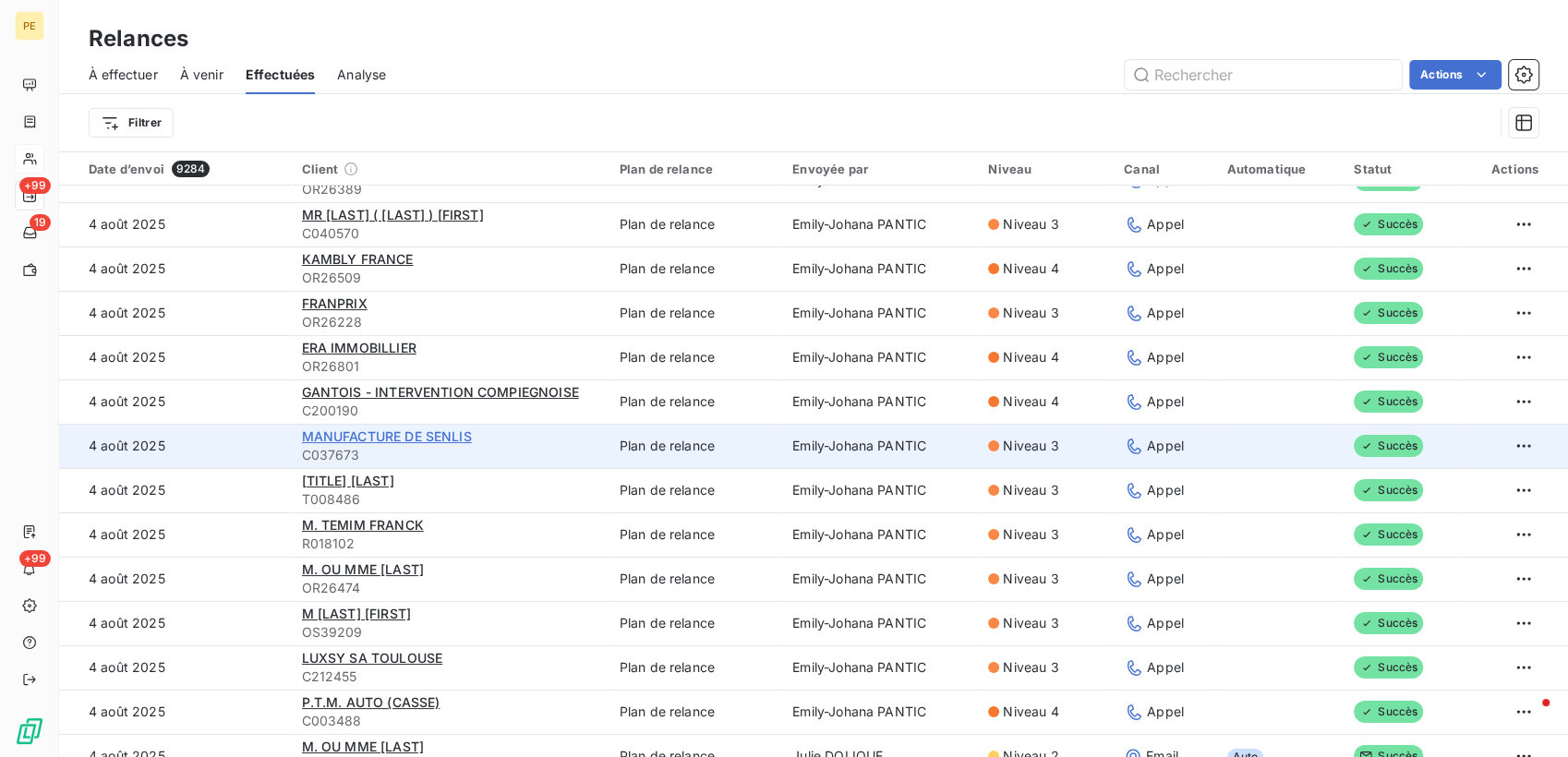 click on "MANUFACTURE DE SENLIS" at bounding box center (387, 436) 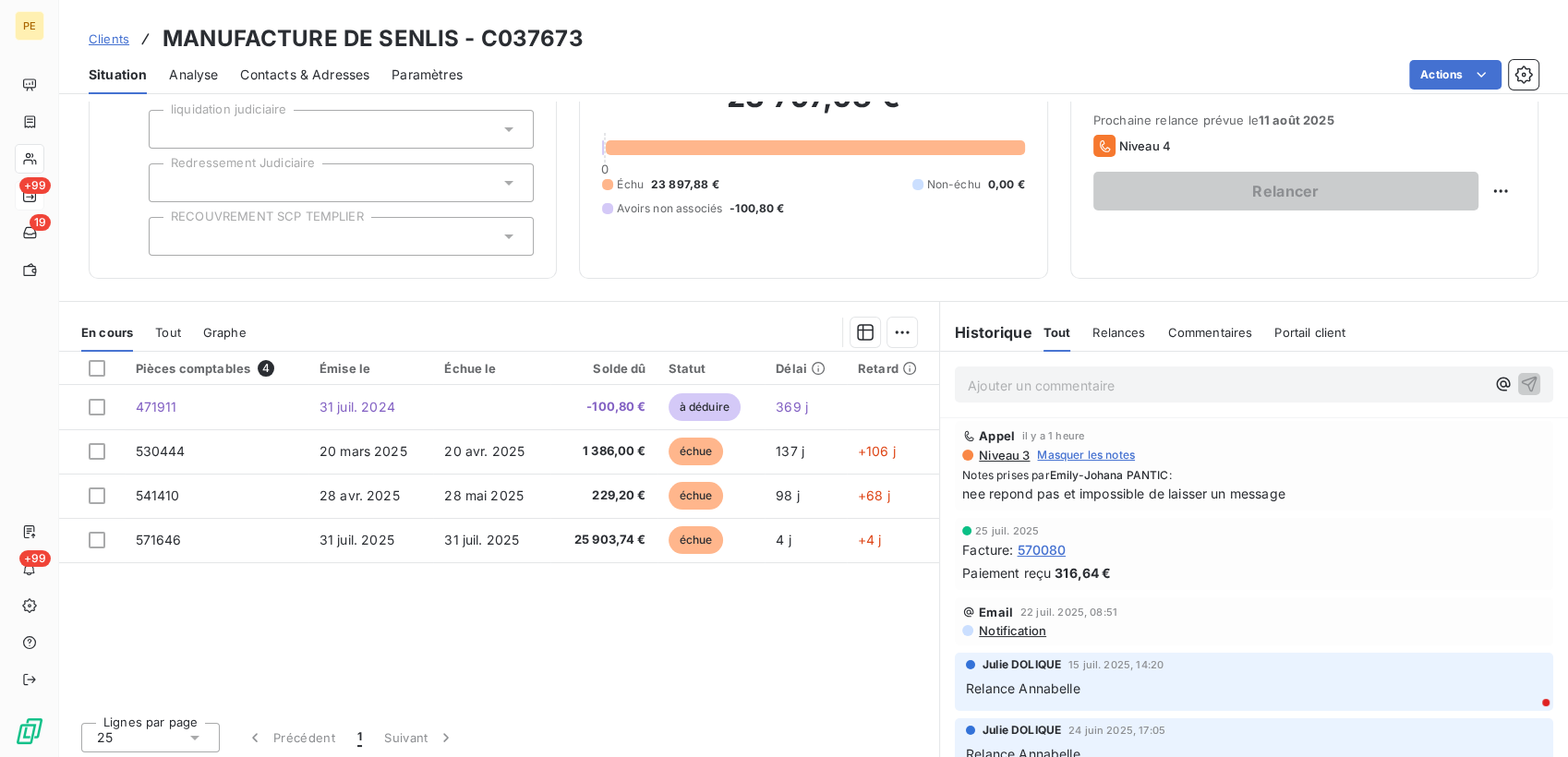 scroll, scrollTop: 124, scrollLeft: 0, axis: vertical 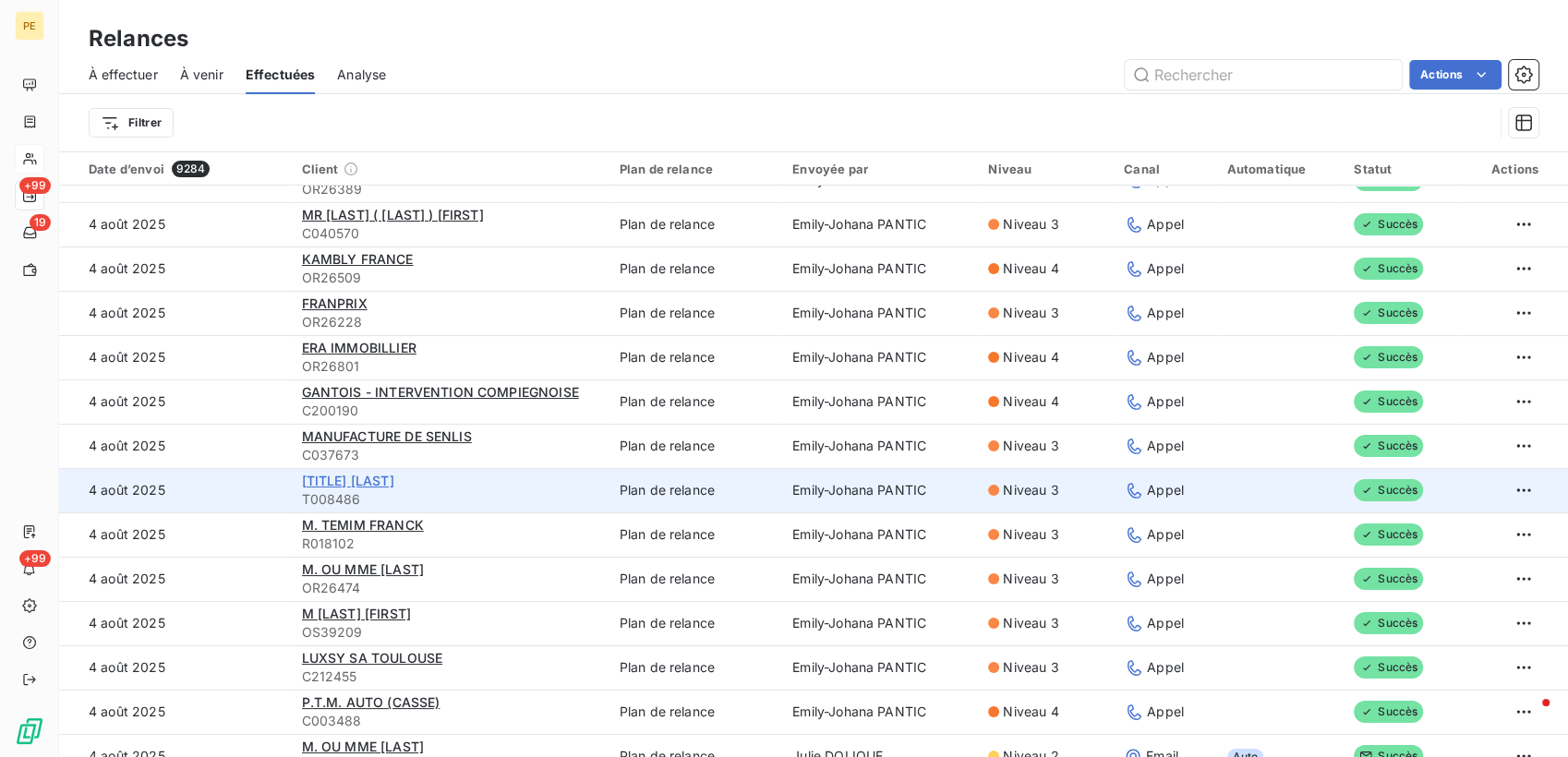 click on "[TITLE] [LAST]" at bounding box center [348, 480] 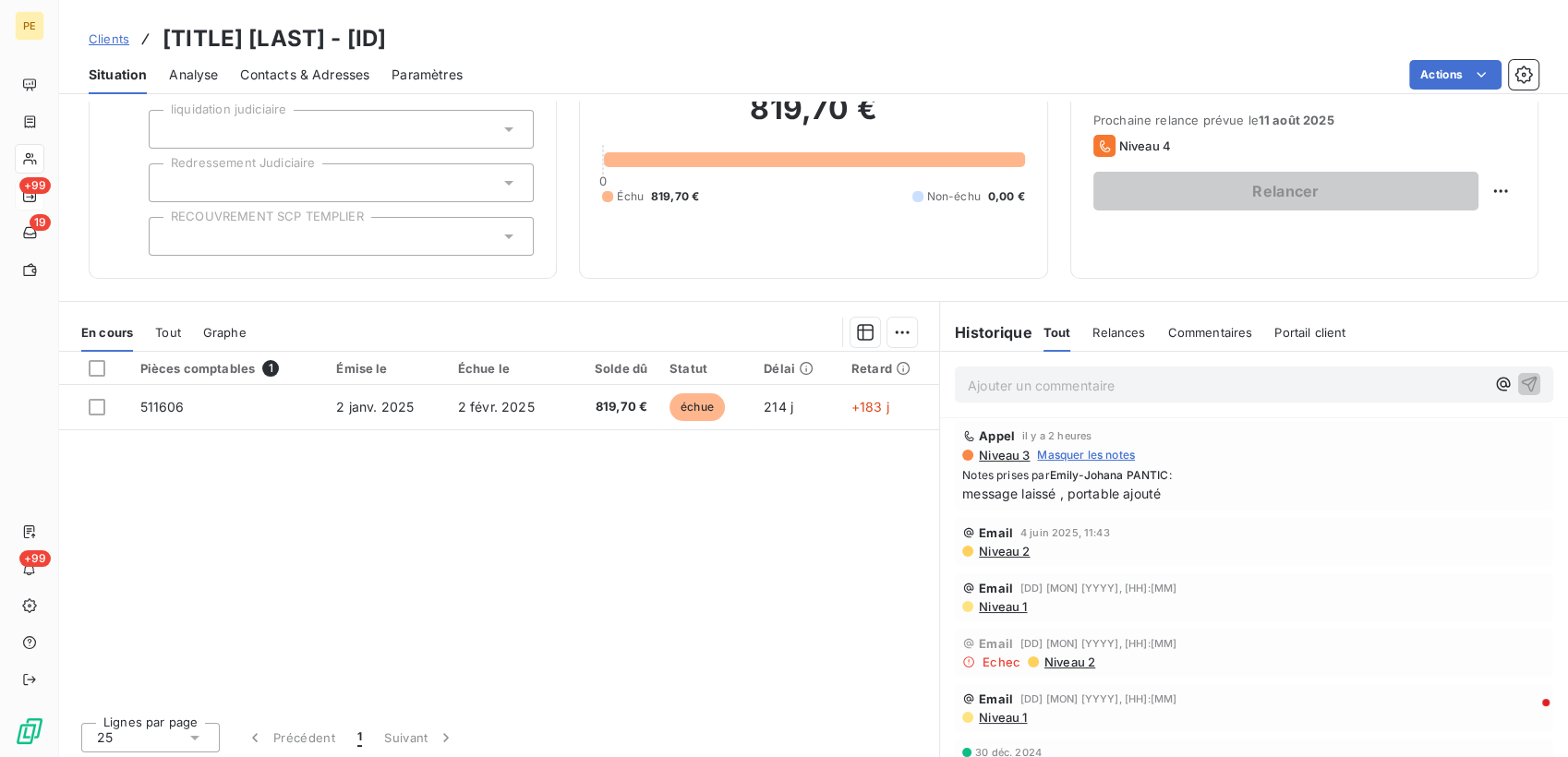 scroll, scrollTop: 124, scrollLeft: 0, axis: vertical 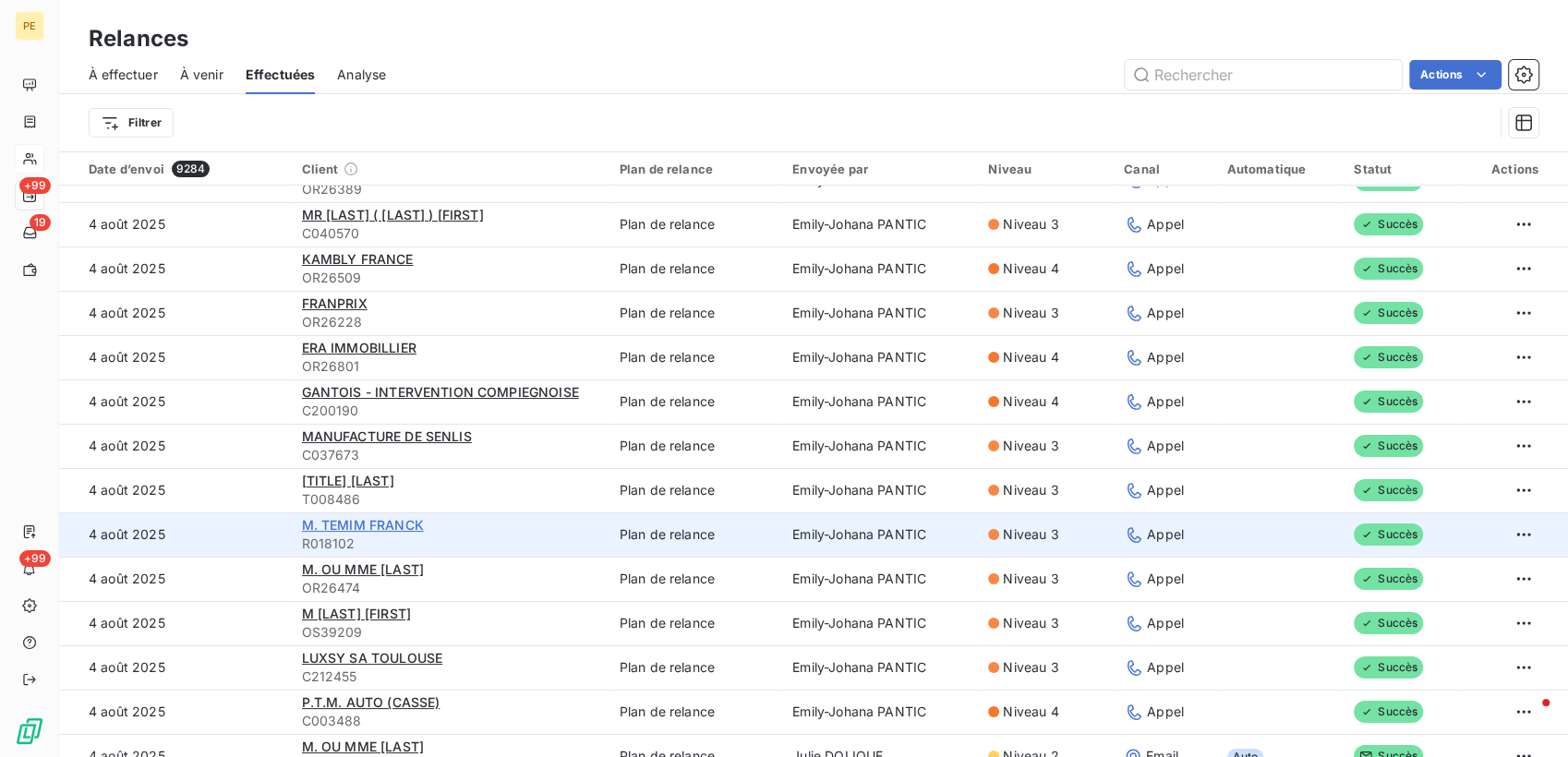 click on "M. TEMIM FRANCK" at bounding box center (363, 524) 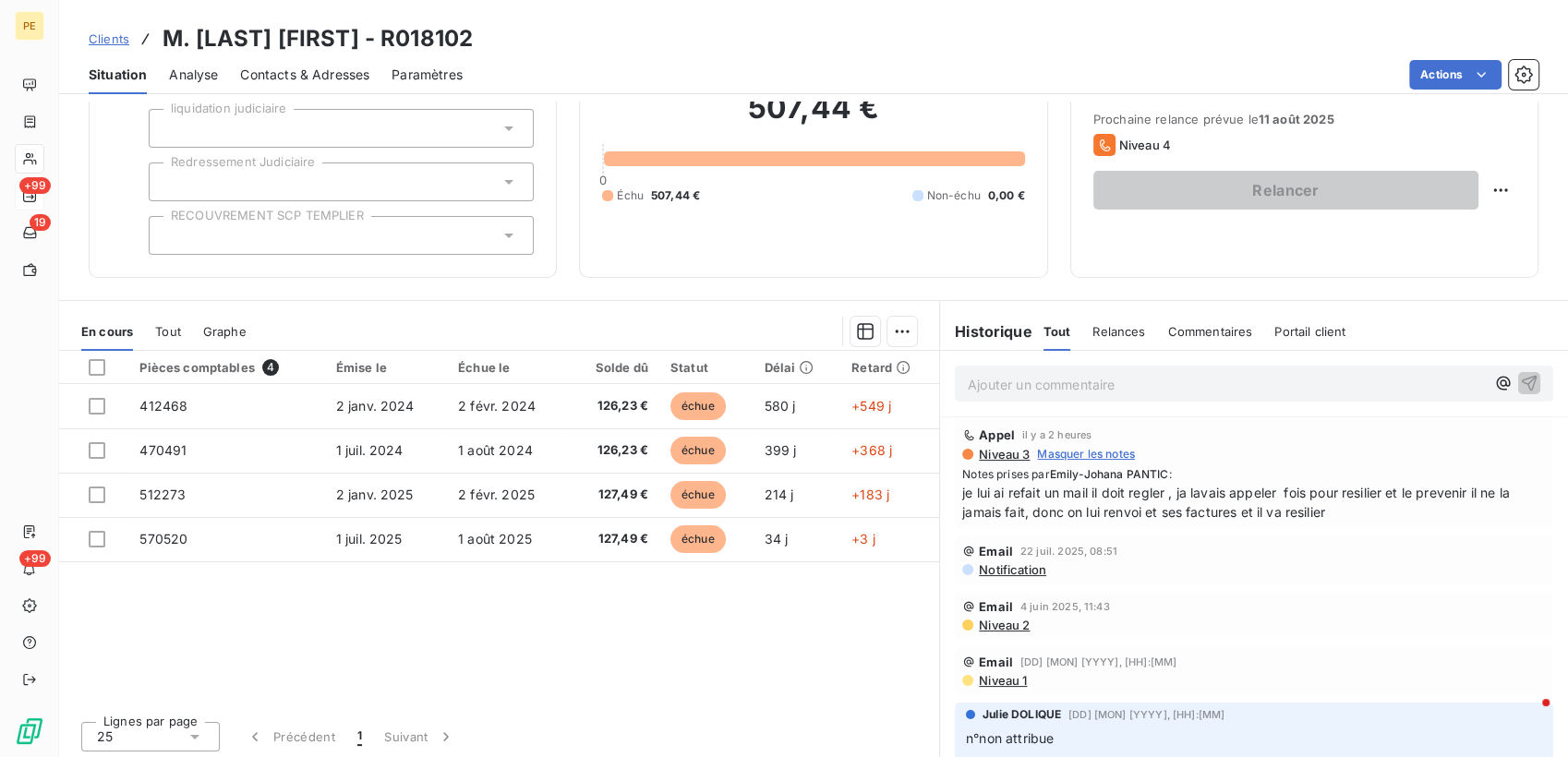 scroll, scrollTop: 124, scrollLeft: 0, axis: vertical 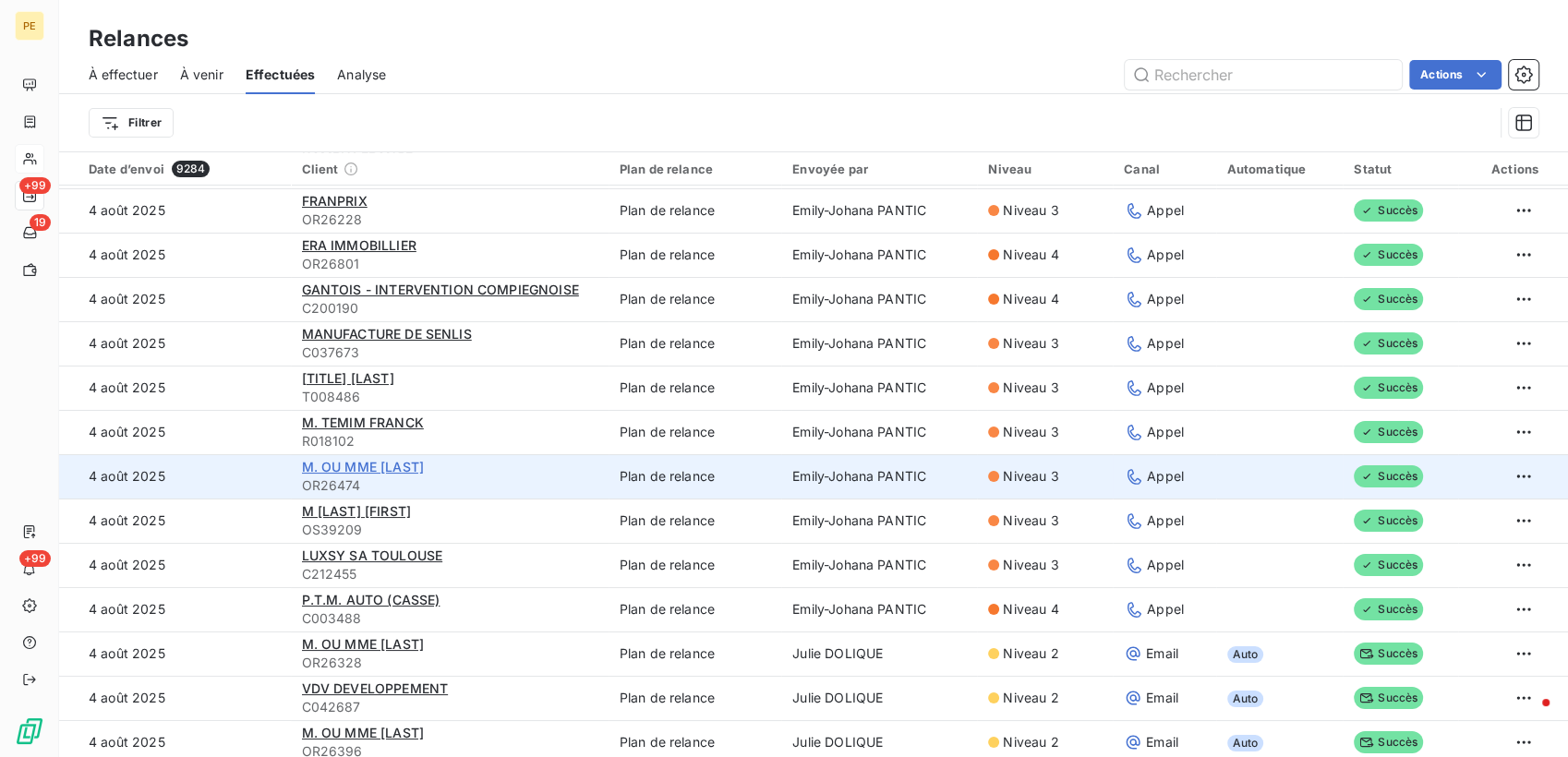click on "M. OU MME [LAST]" at bounding box center [363, 466] 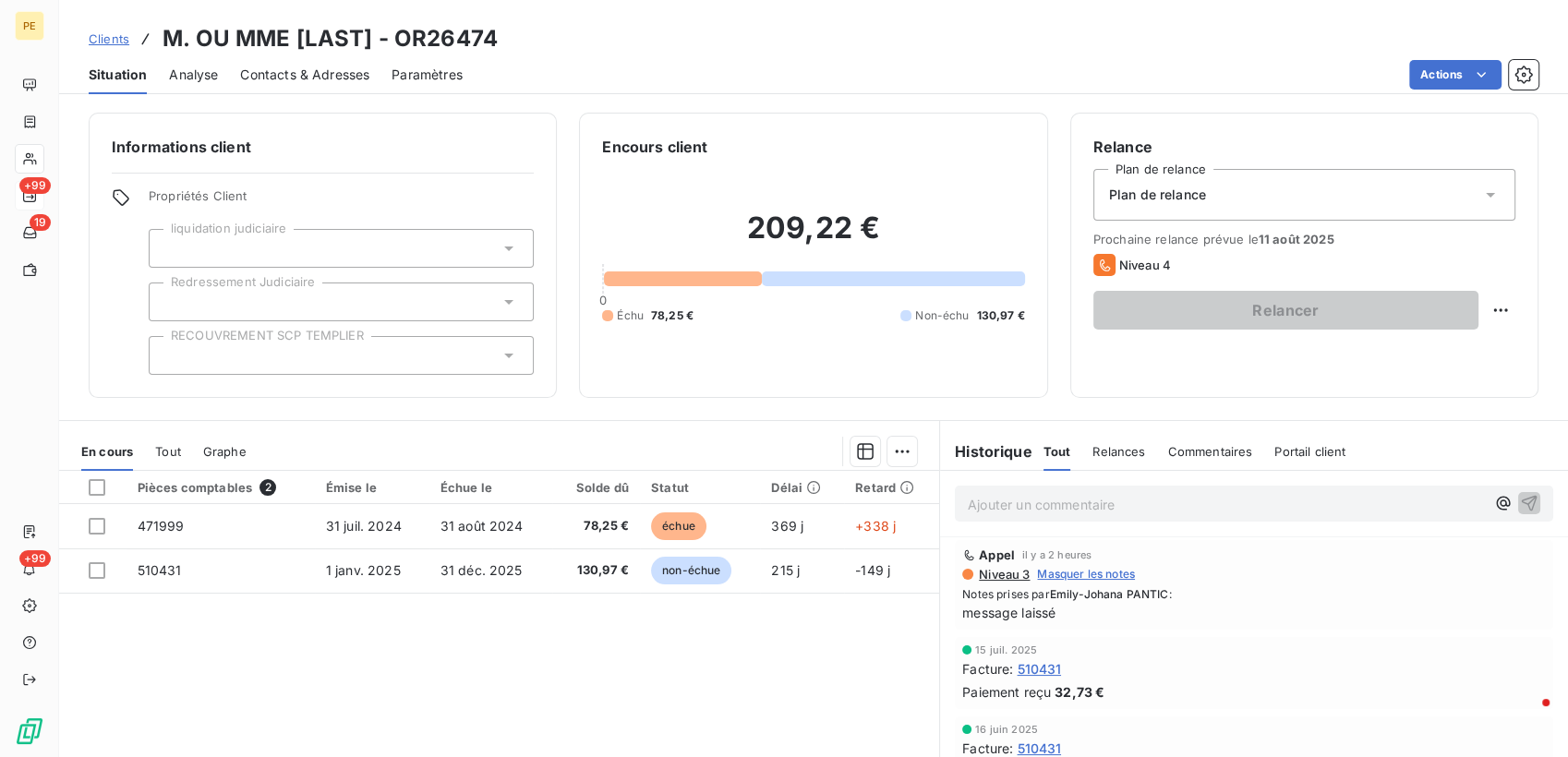 scroll, scrollTop: 102, scrollLeft: 0, axis: vertical 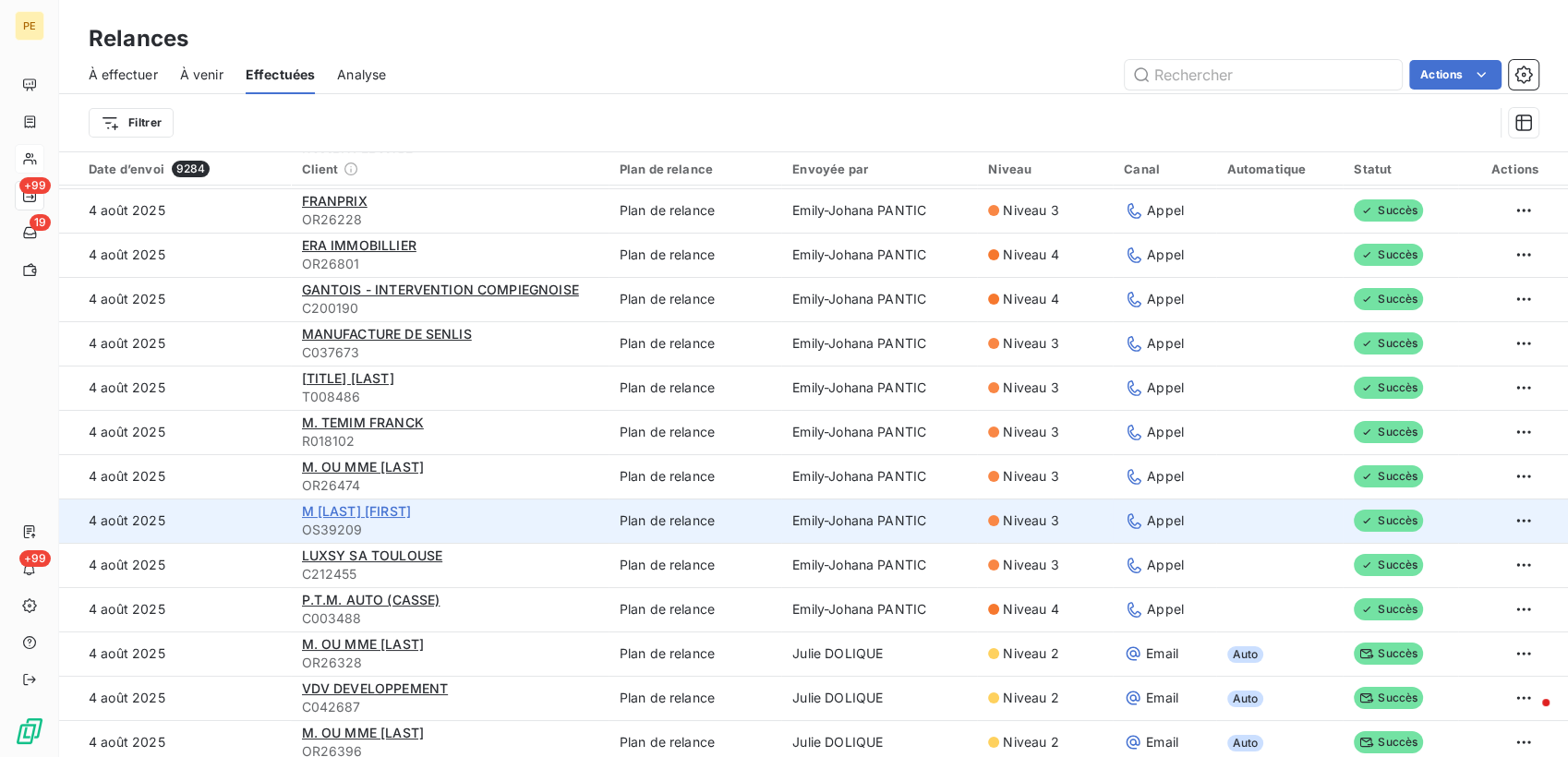 click on "M [LAST] [FIRST]" at bounding box center (356, 511) 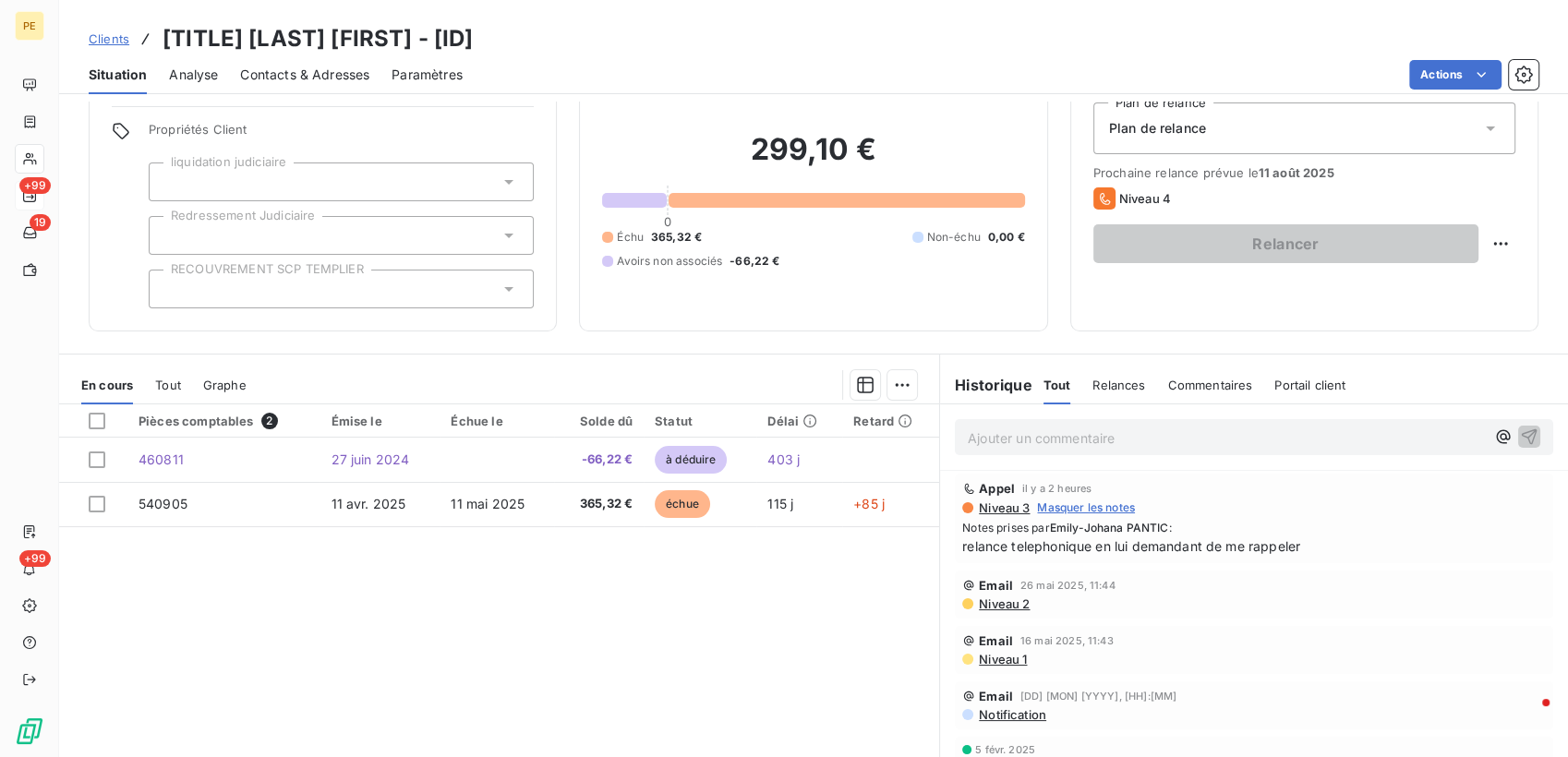 scroll, scrollTop: 21, scrollLeft: 0, axis: vertical 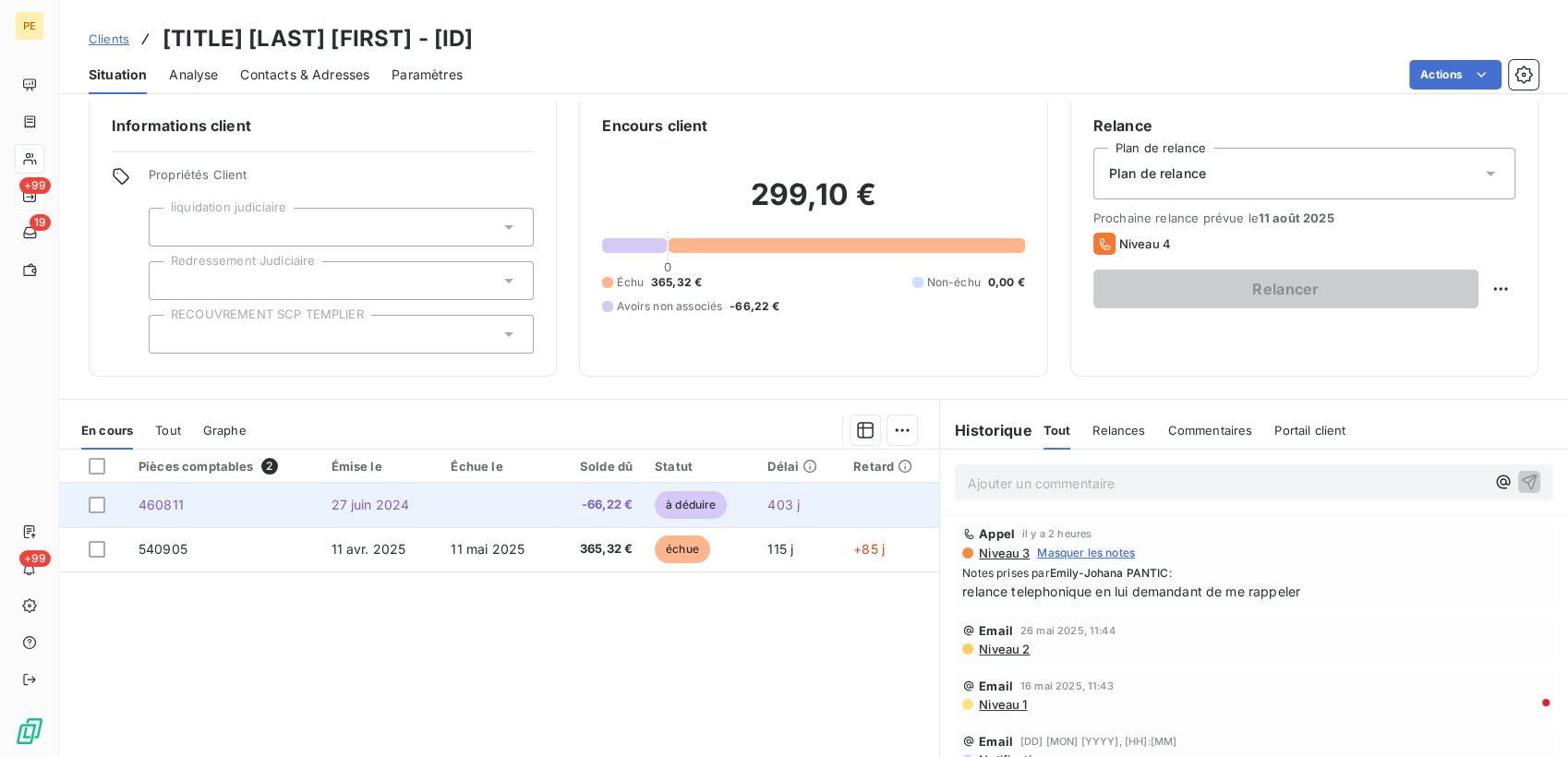 click on "460811" at bounding box center (161, 504) 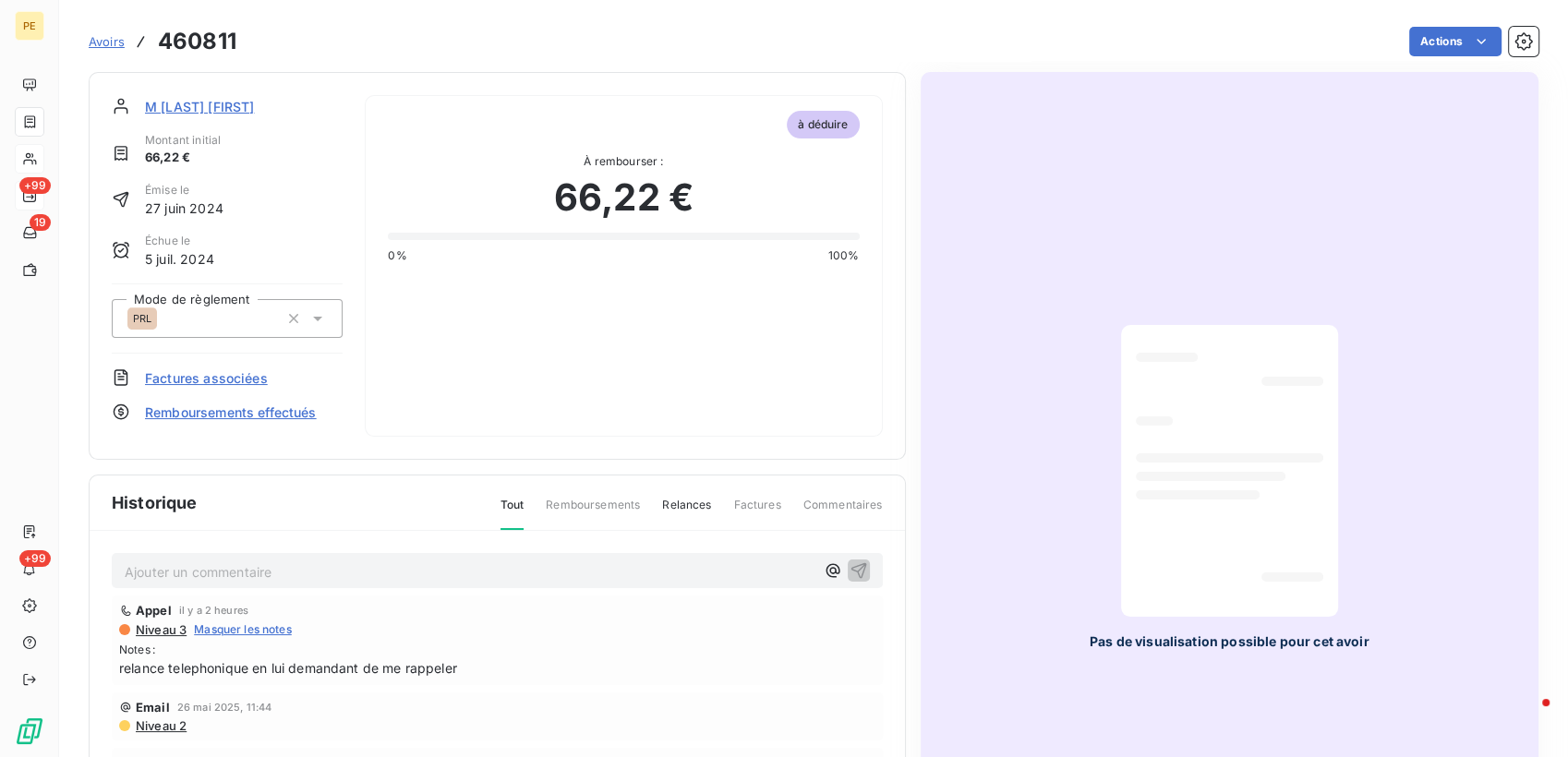 scroll, scrollTop: 175, scrollLeft: 0, axis: vertical 